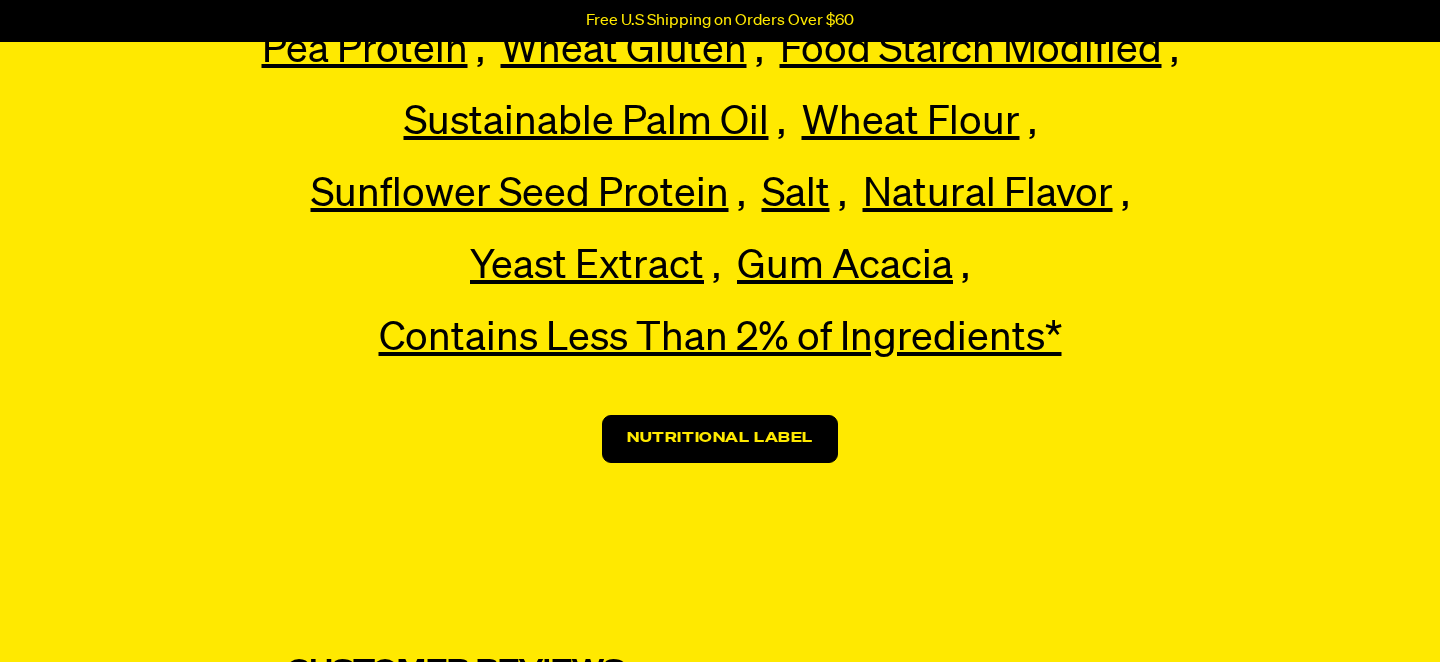 scroll, scrollTop: 3122, scrollLeft: 0, axis: vertical 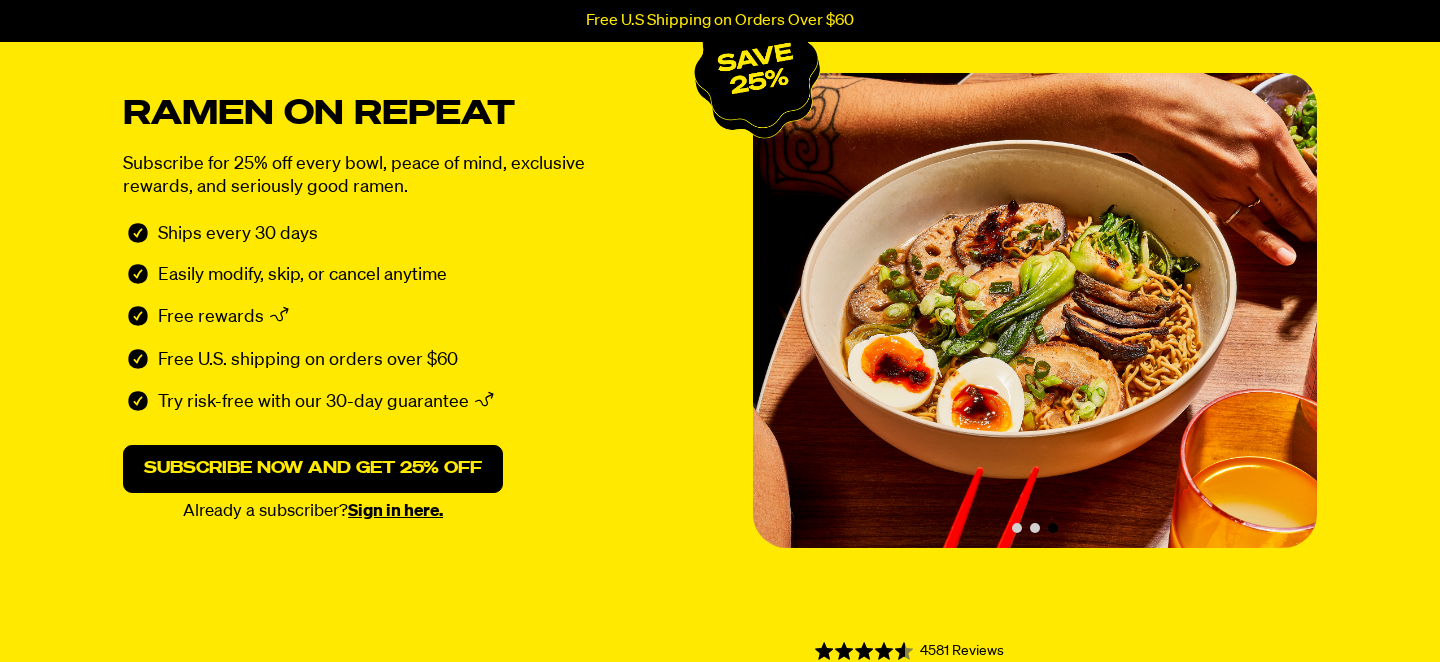 click at bounding box center [1035, 528] 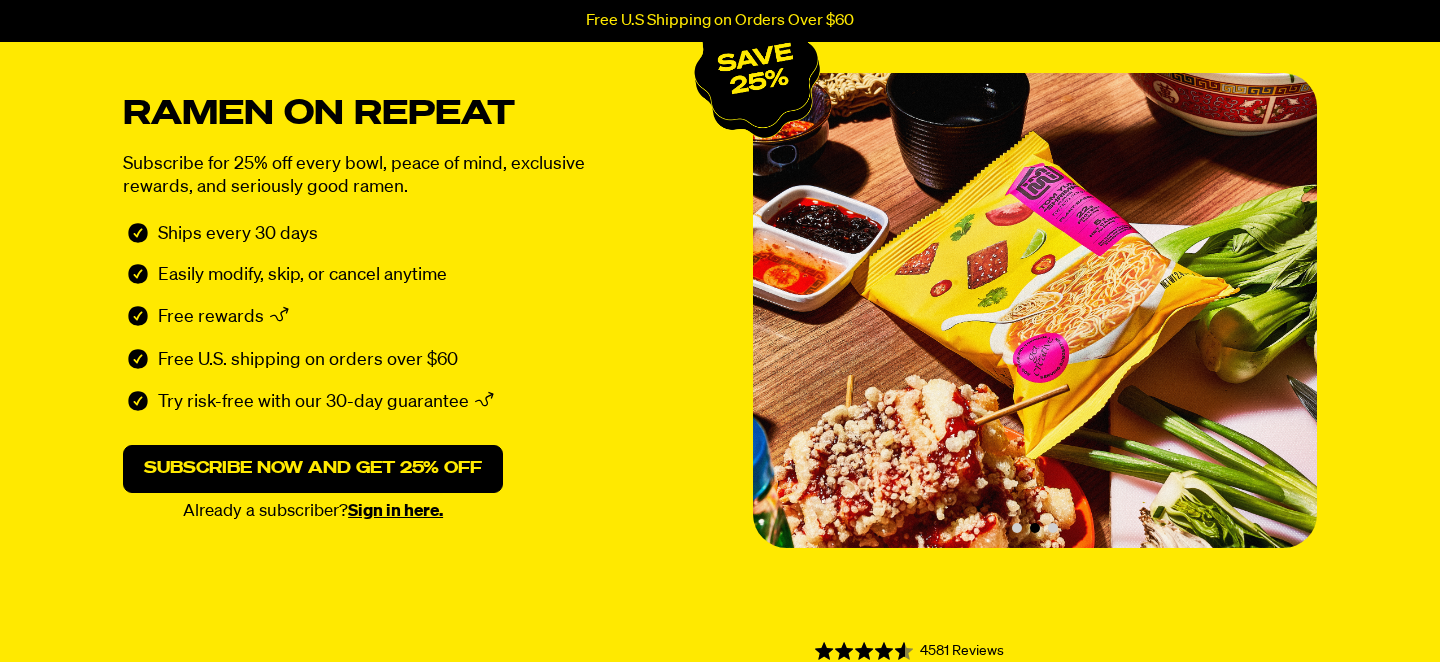 click at bounding box center [1017, 528] 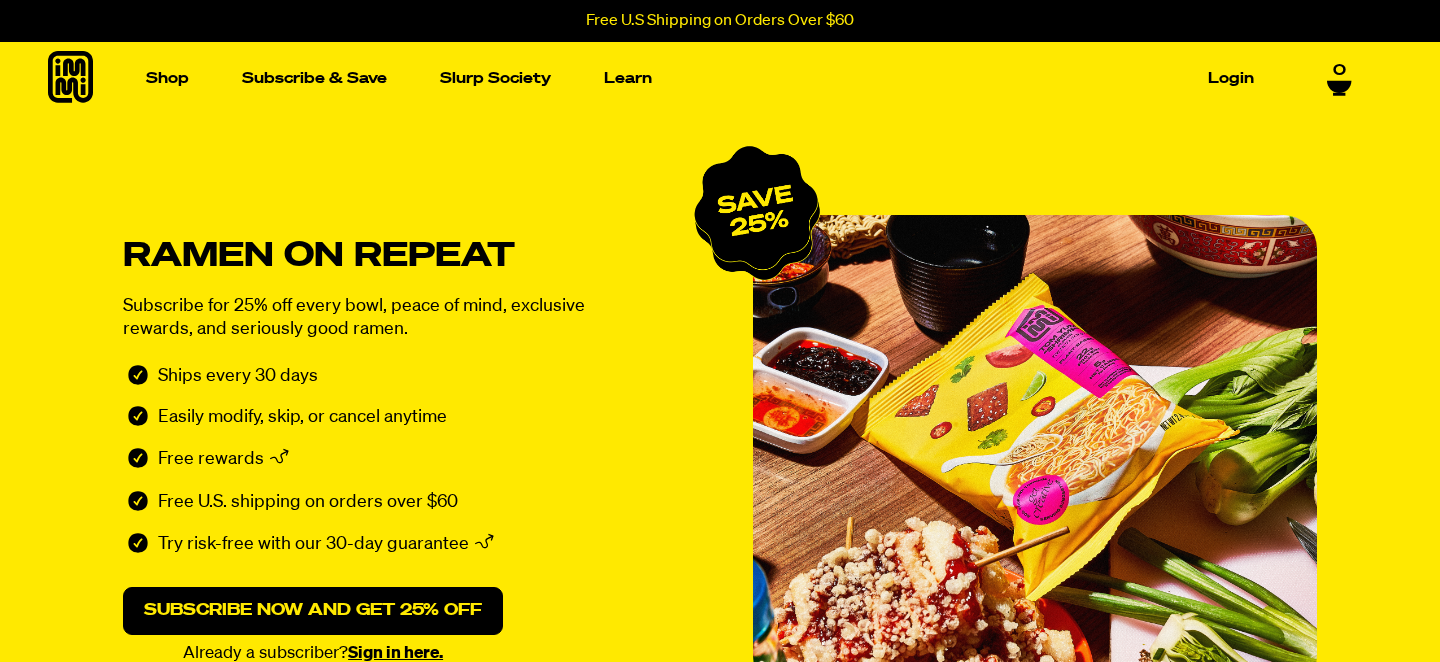 scroll, scrollTop: 544, scrollLeft: 0, axis: vertical 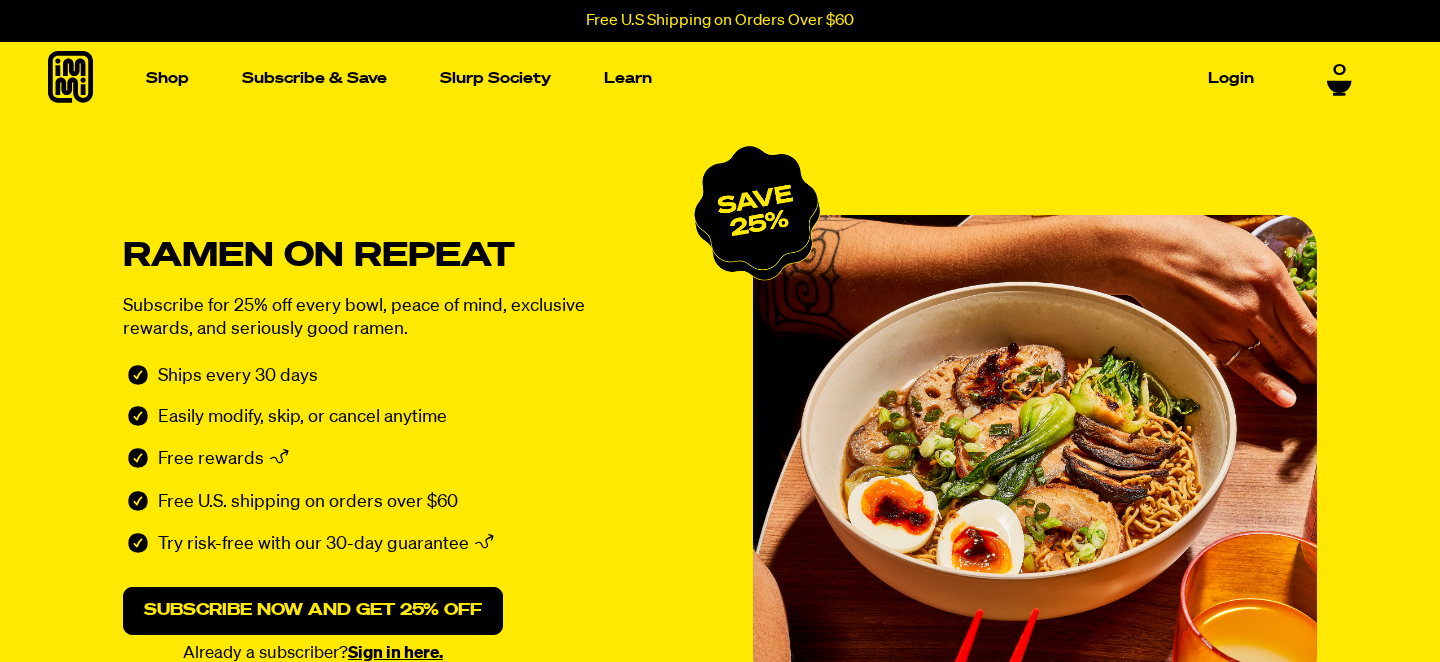 click on "X" at bounding box center [720, 7936] 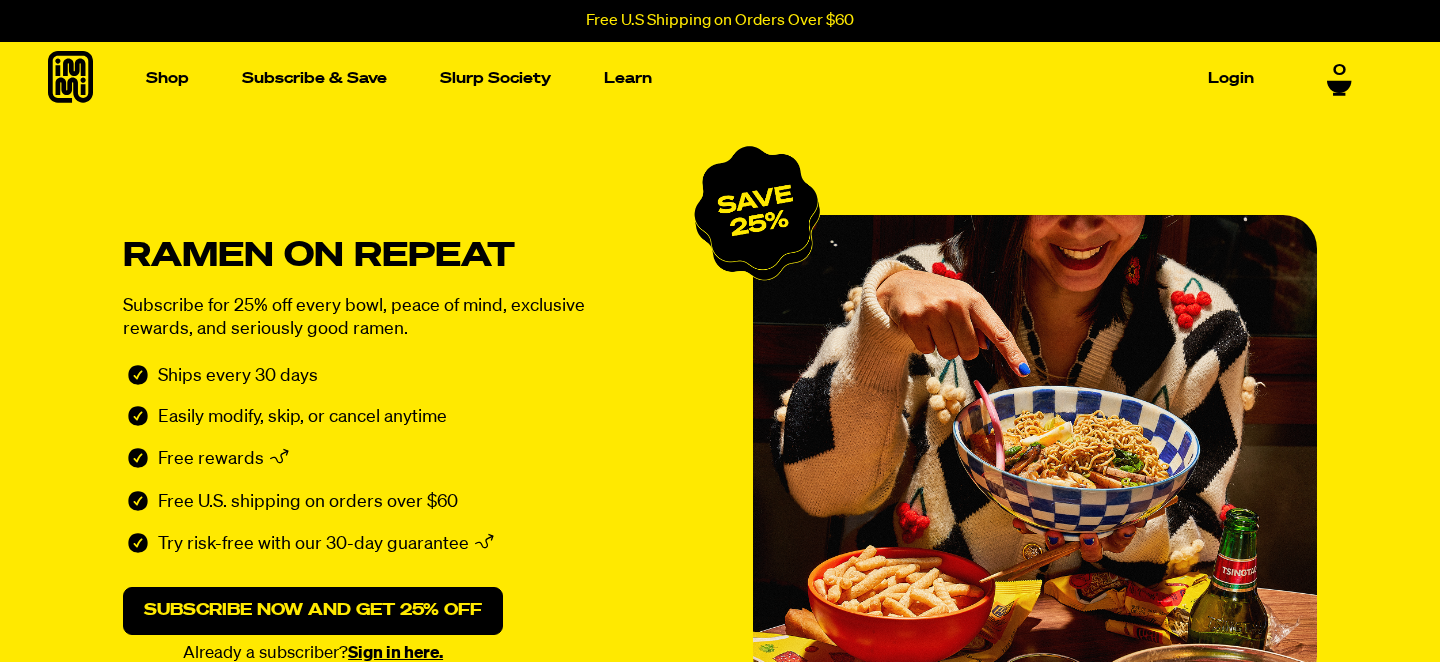 click at bounding box center [8, 7148] 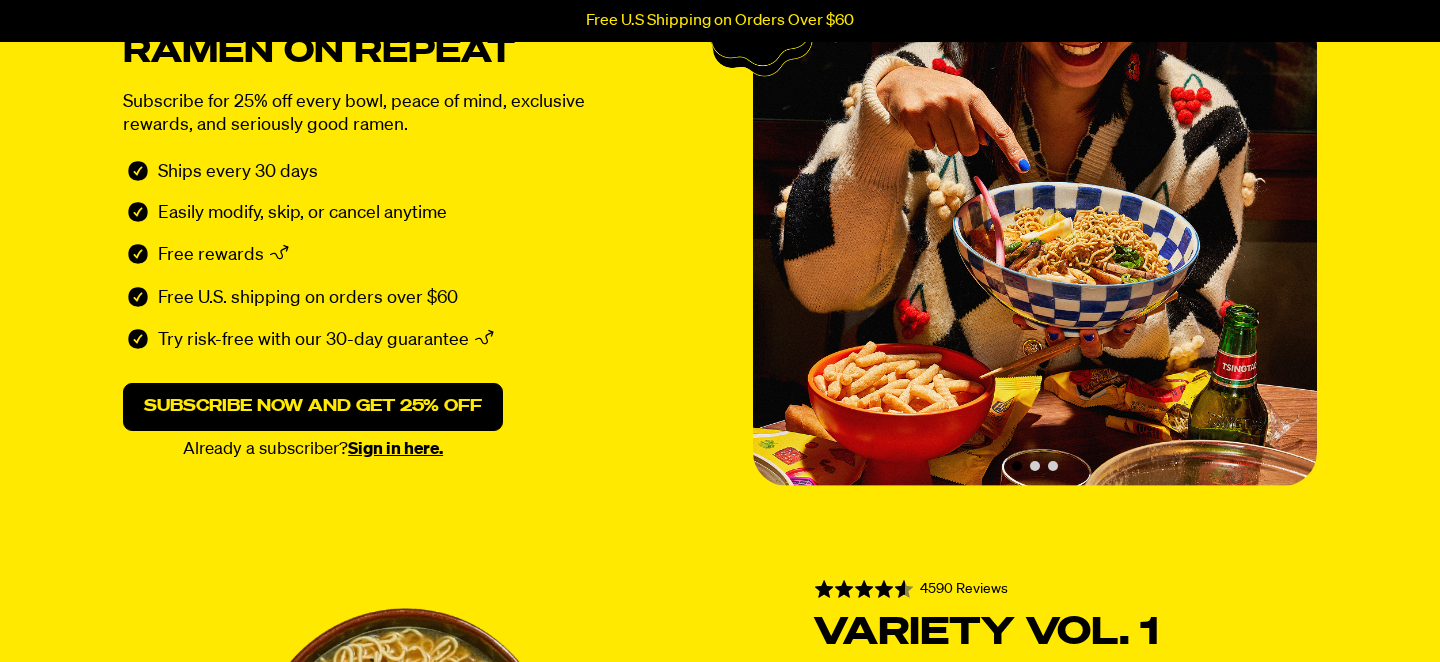 scroll, scrollTop: 77, scrollLeft: 0, axis: vertical 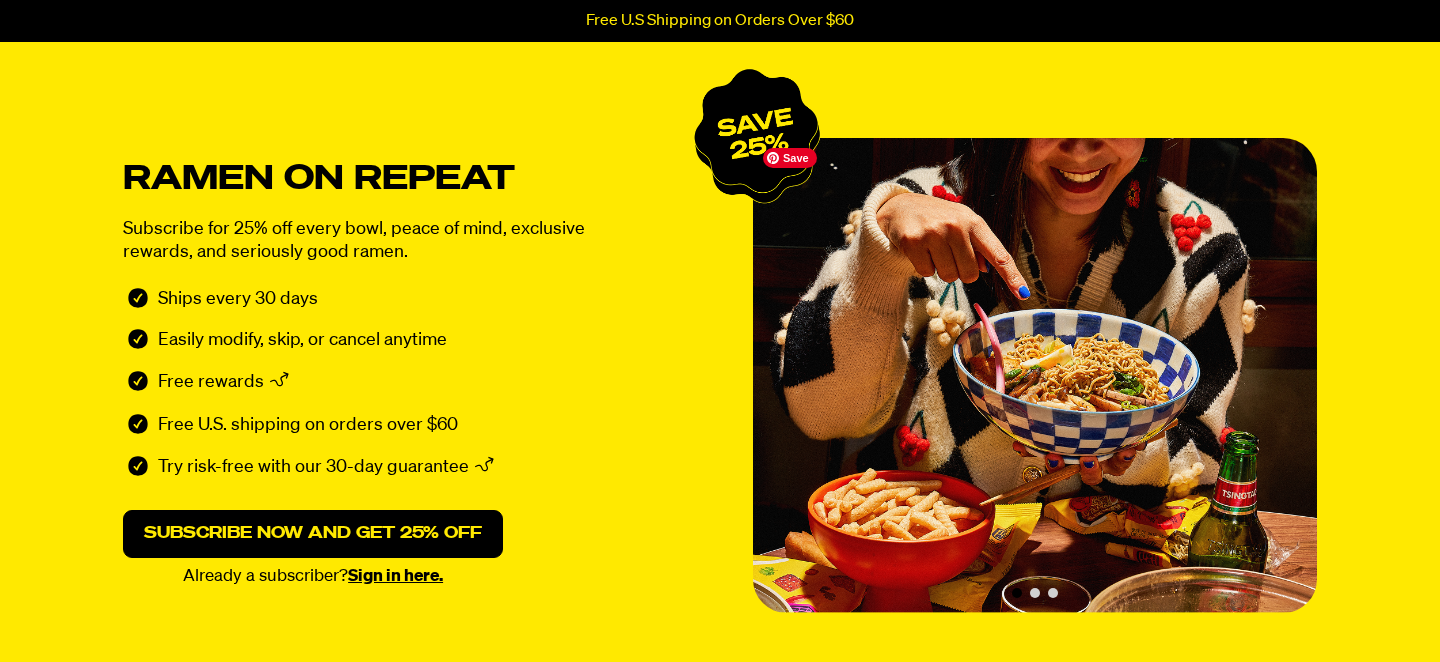 click at bounding box center (1035, 375) 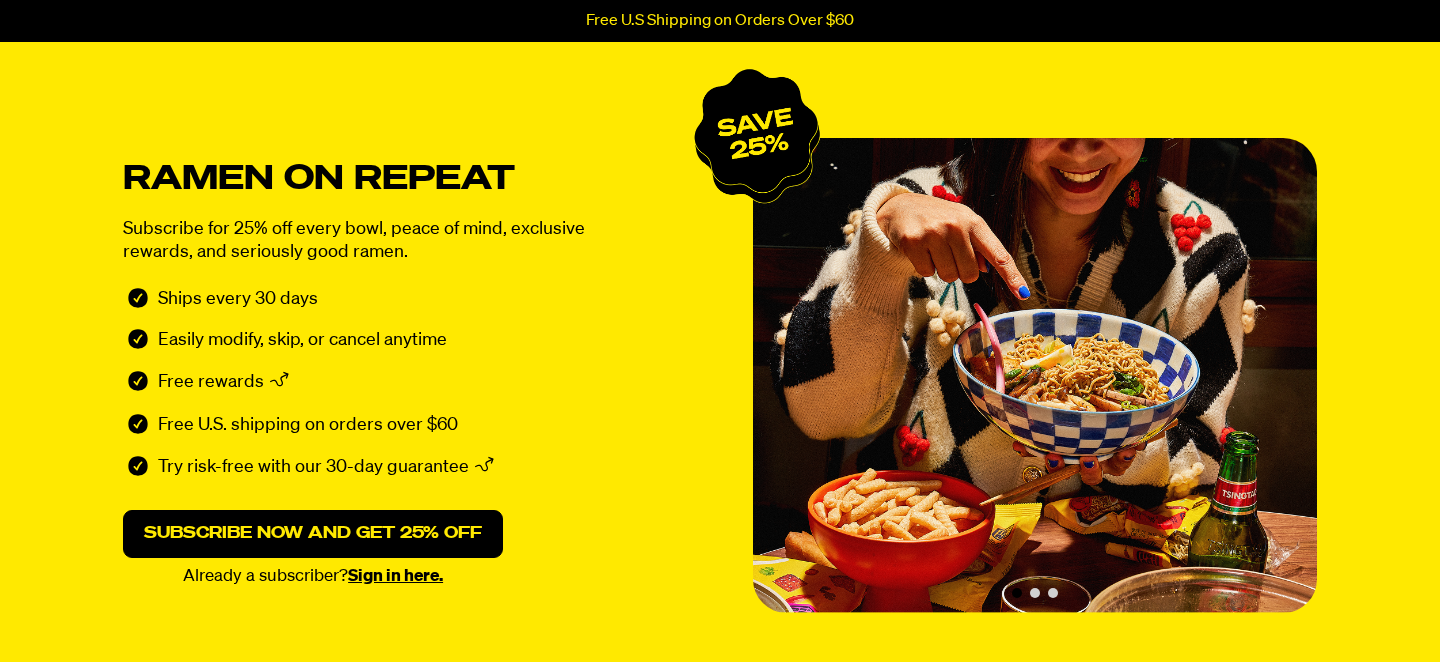 click at bounding box center (1035, 593) 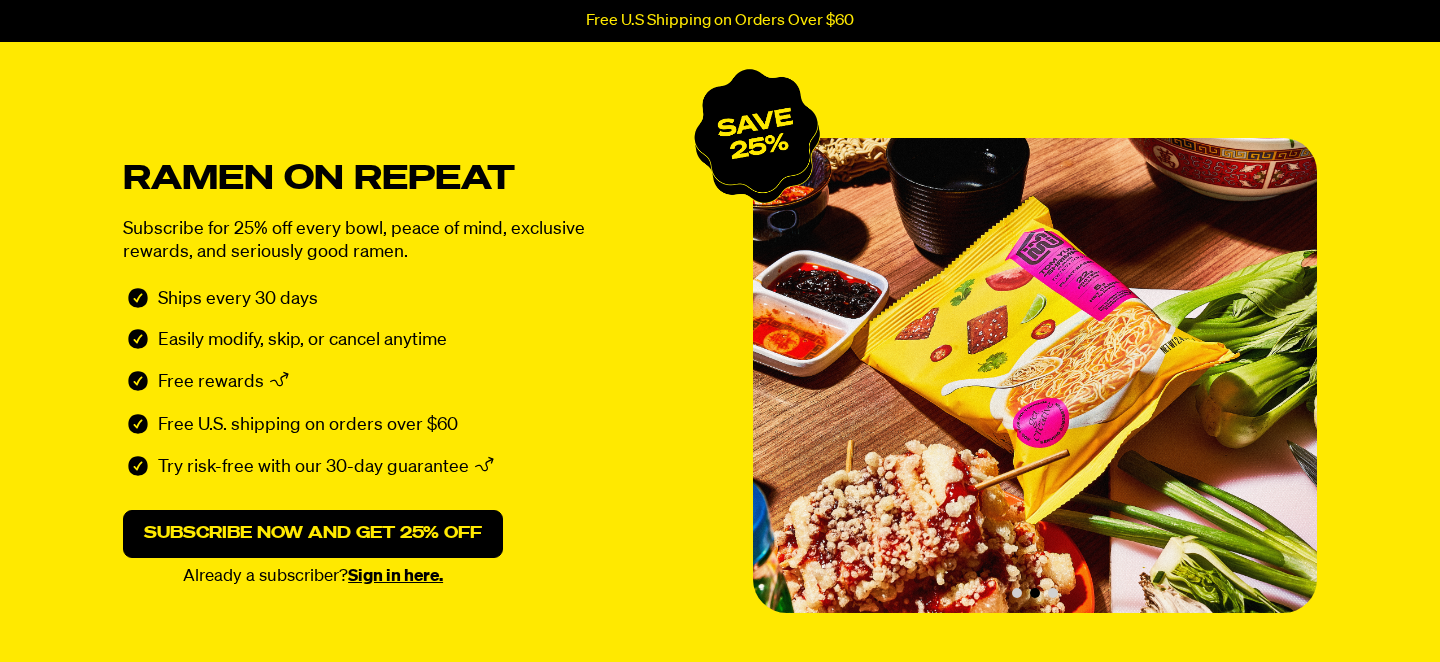 click at bounding box center [1035, 593] 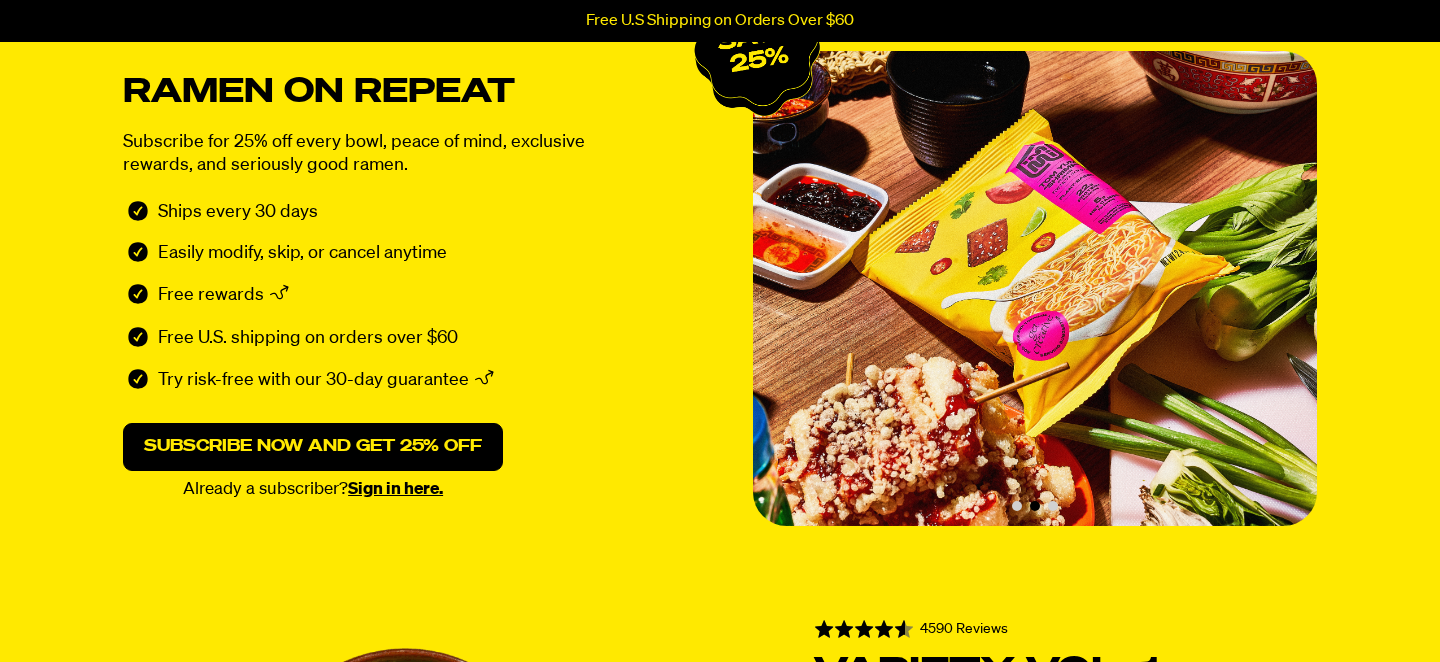 scroll, scrollTop: 165, scrollLeft: 0, axis: vertical 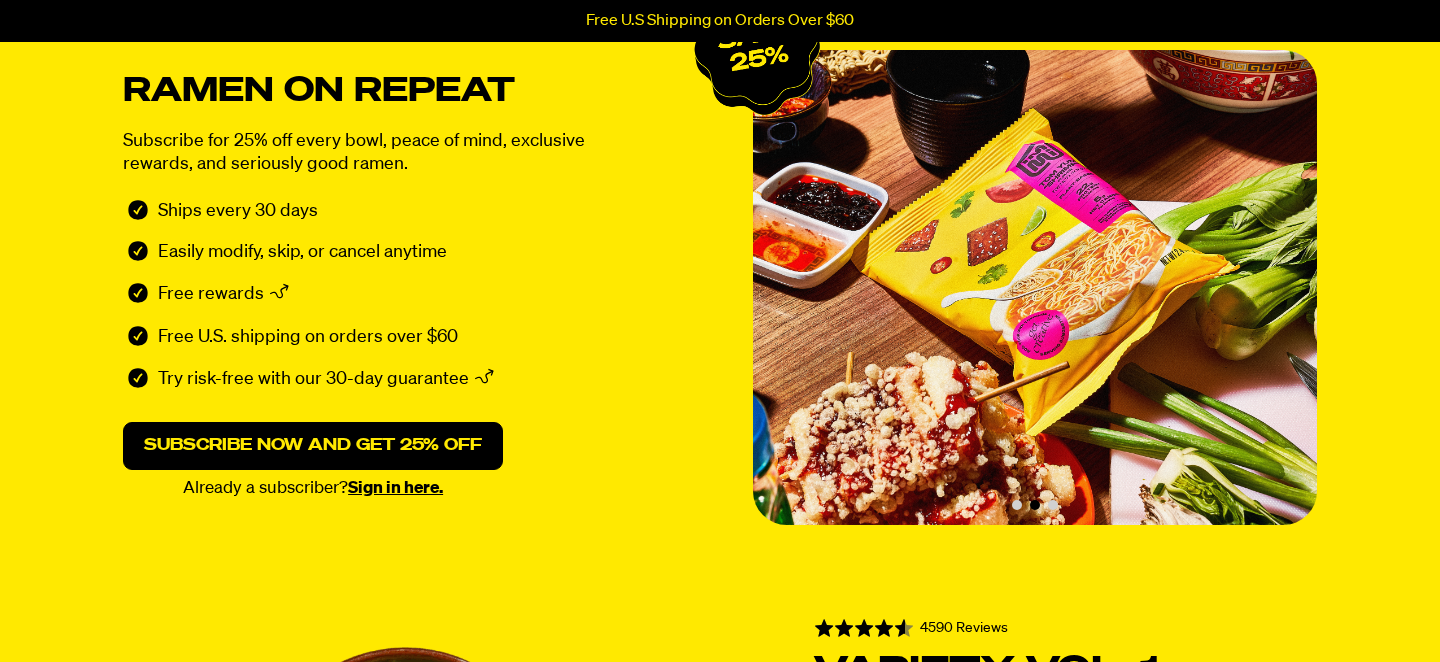 click at bounding box center [1035, 505] 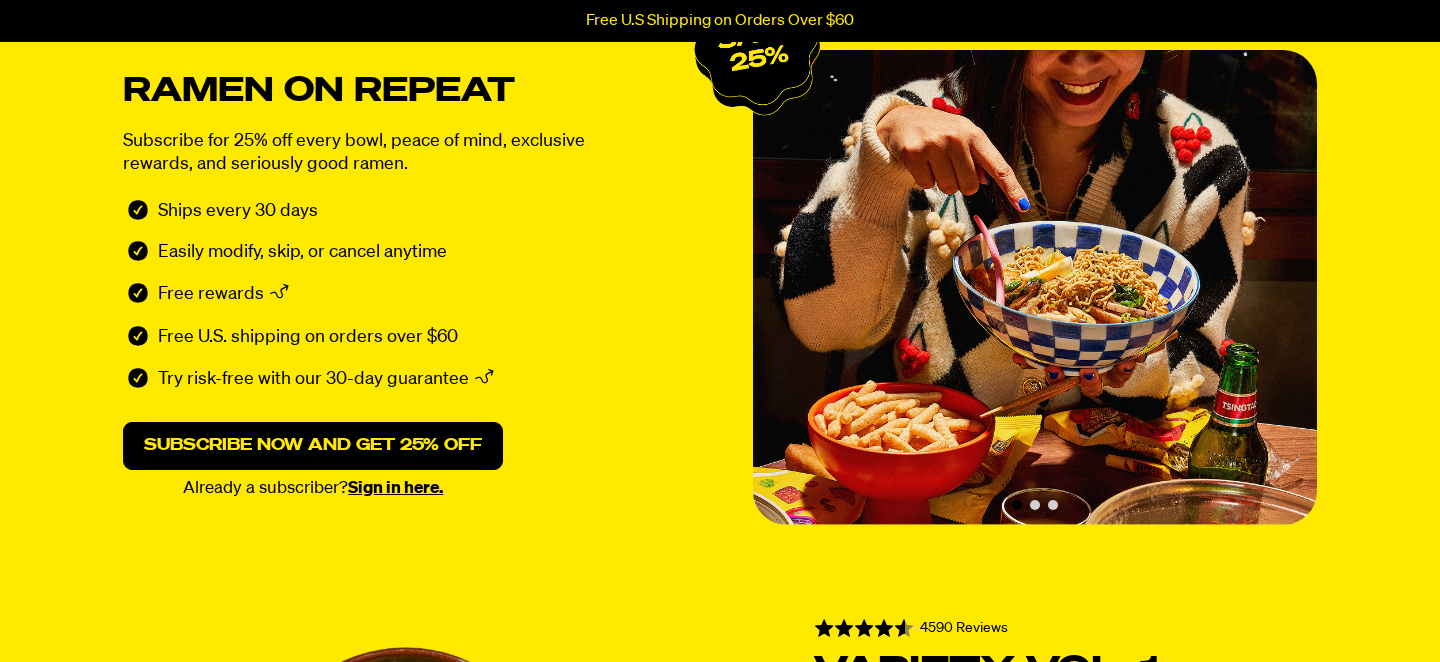 click at bounding box center (1035, 505) 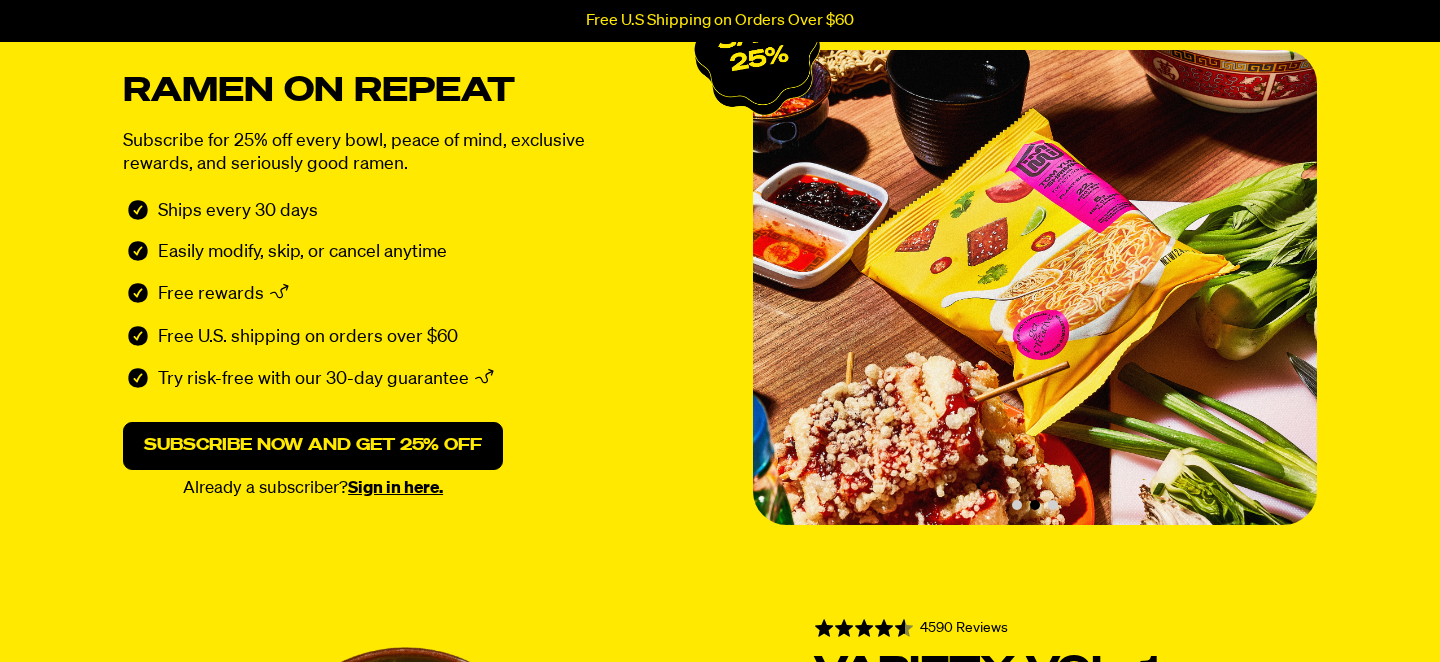 click at bounding box center [1053, 505] 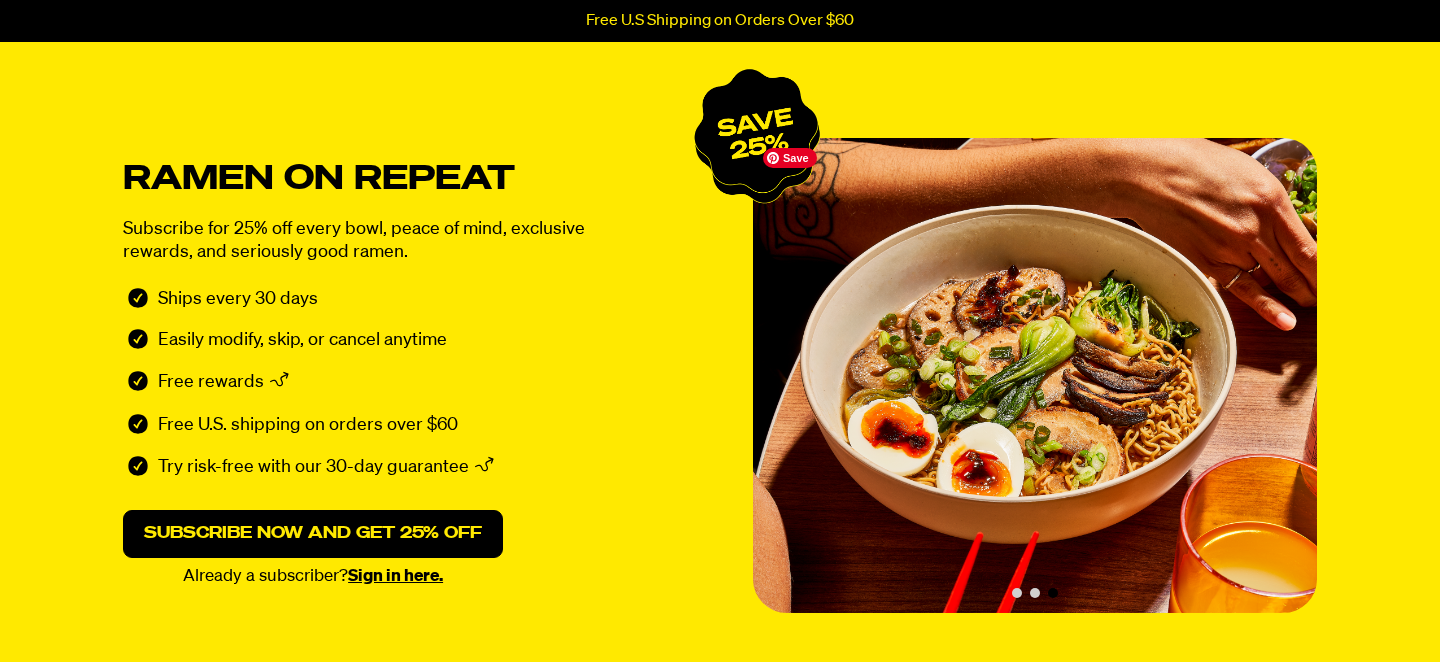 scroll, scrollTop: 85, scrollLeft: 0, axis: vertical 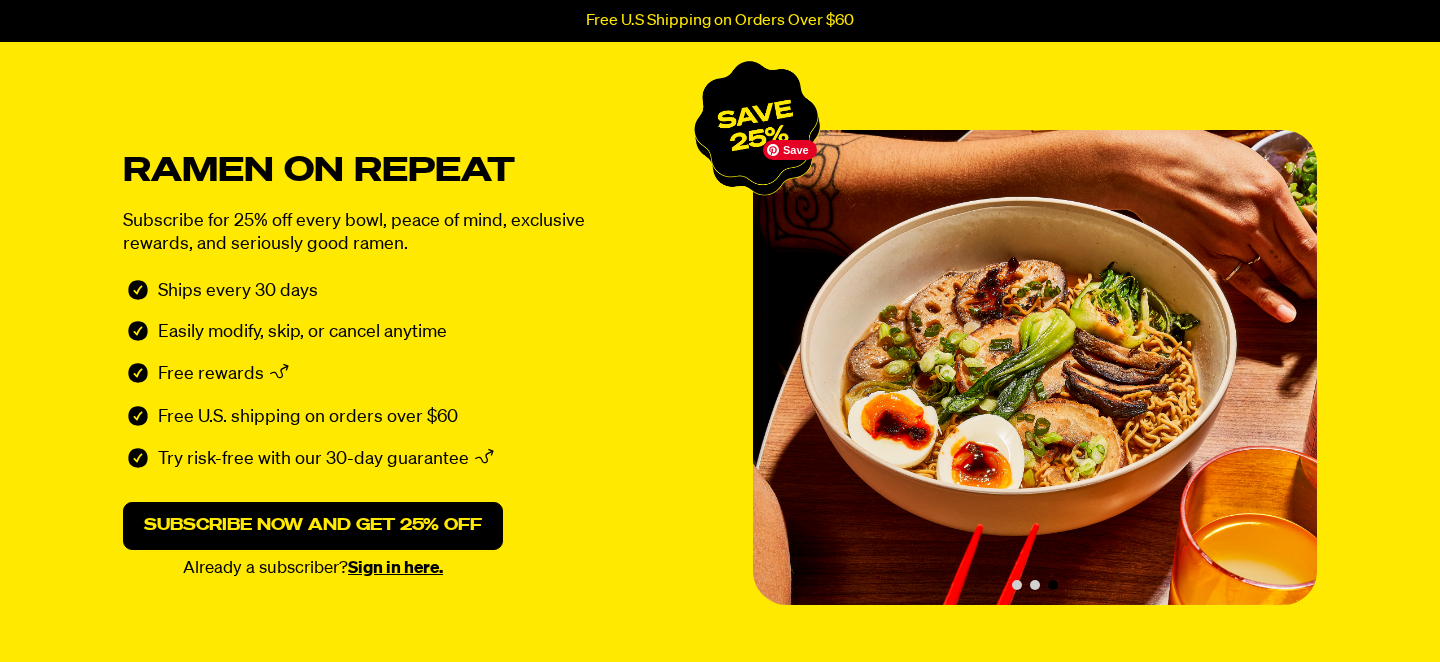 type 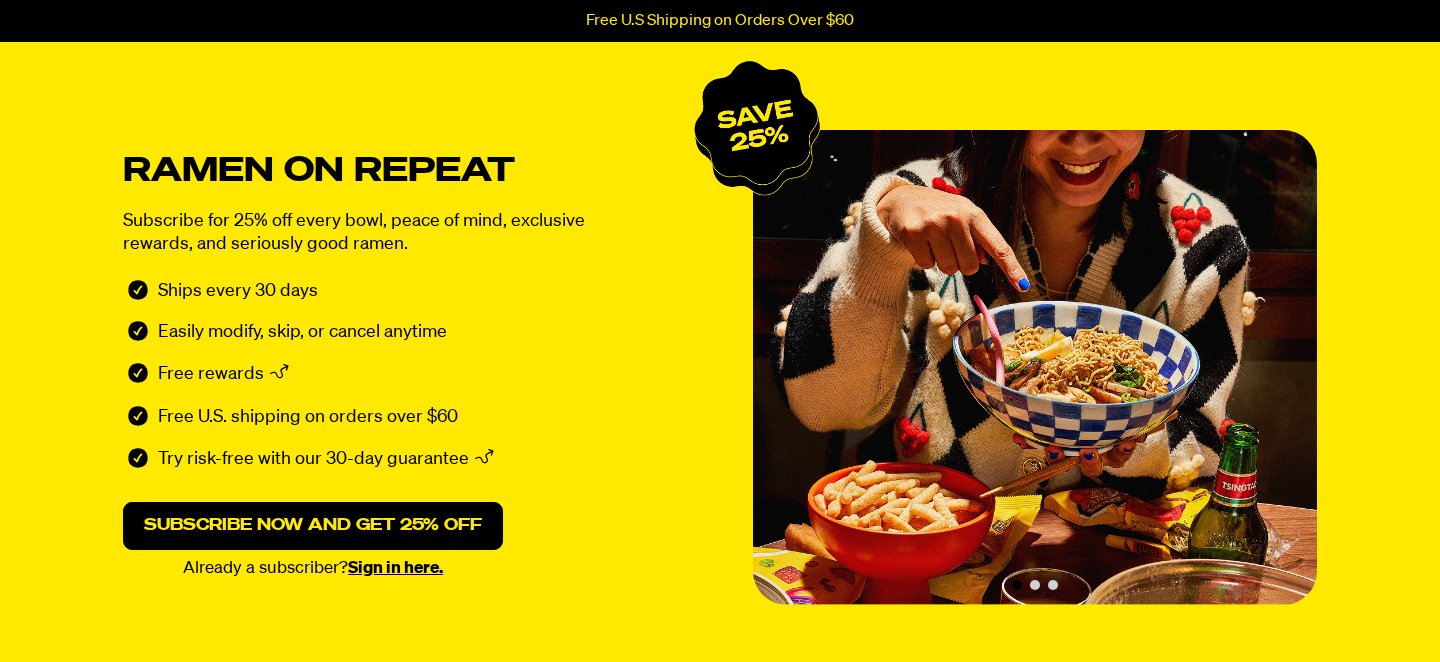 scroll, scrollTop: 0, scrollLeft: 0, axis: both 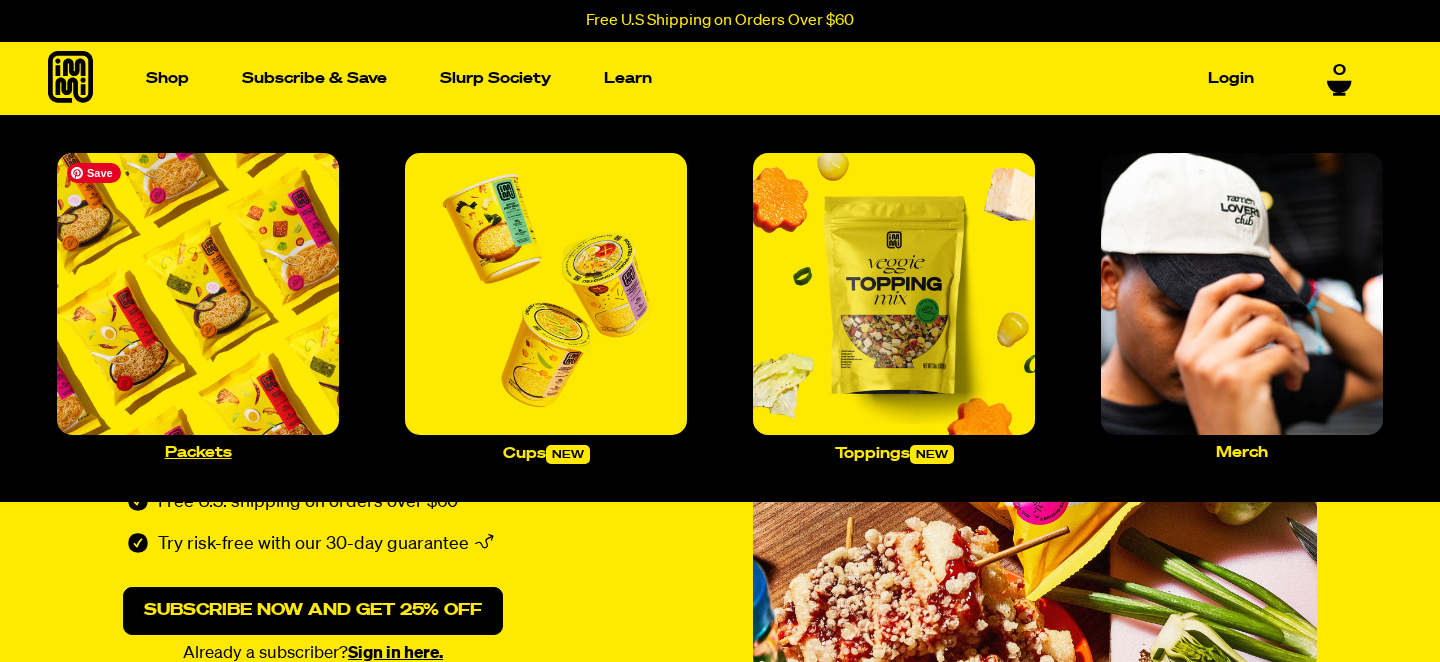 click at bounding box center (198, 294) 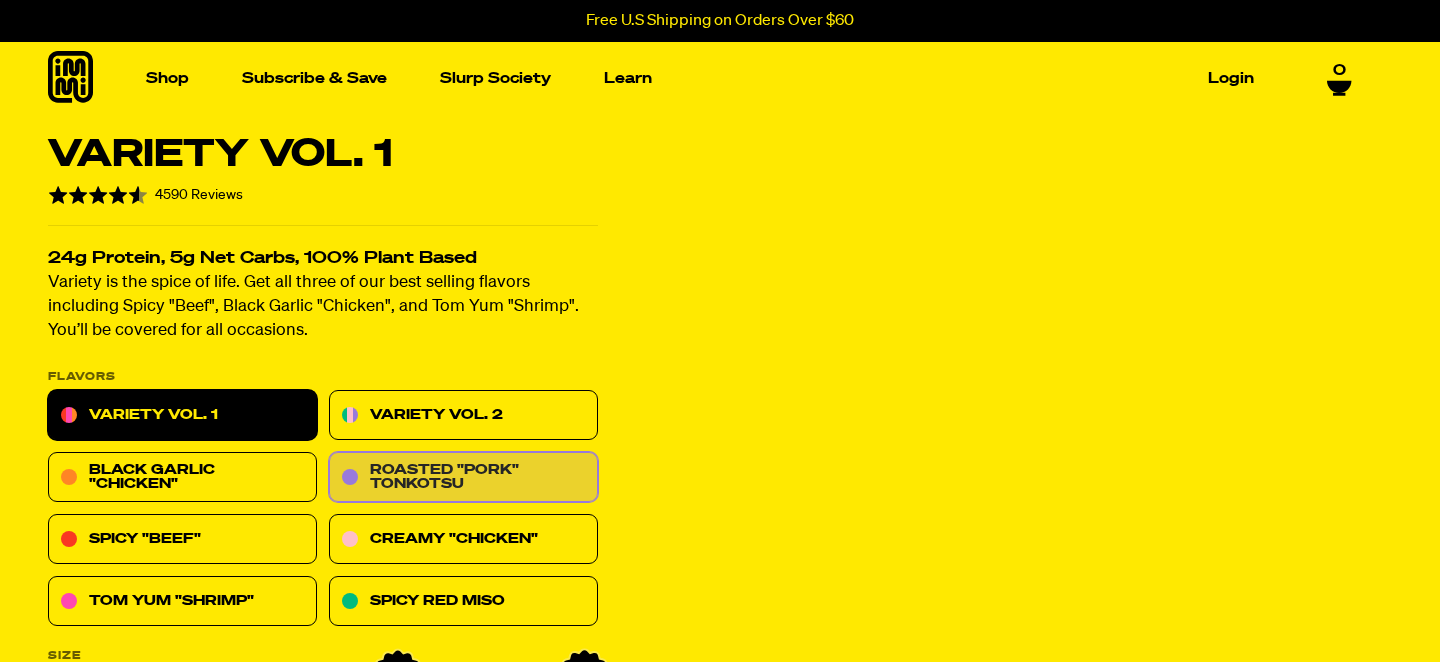 scroll, scrollTop: 0, scrollLeft: 0, axis: both 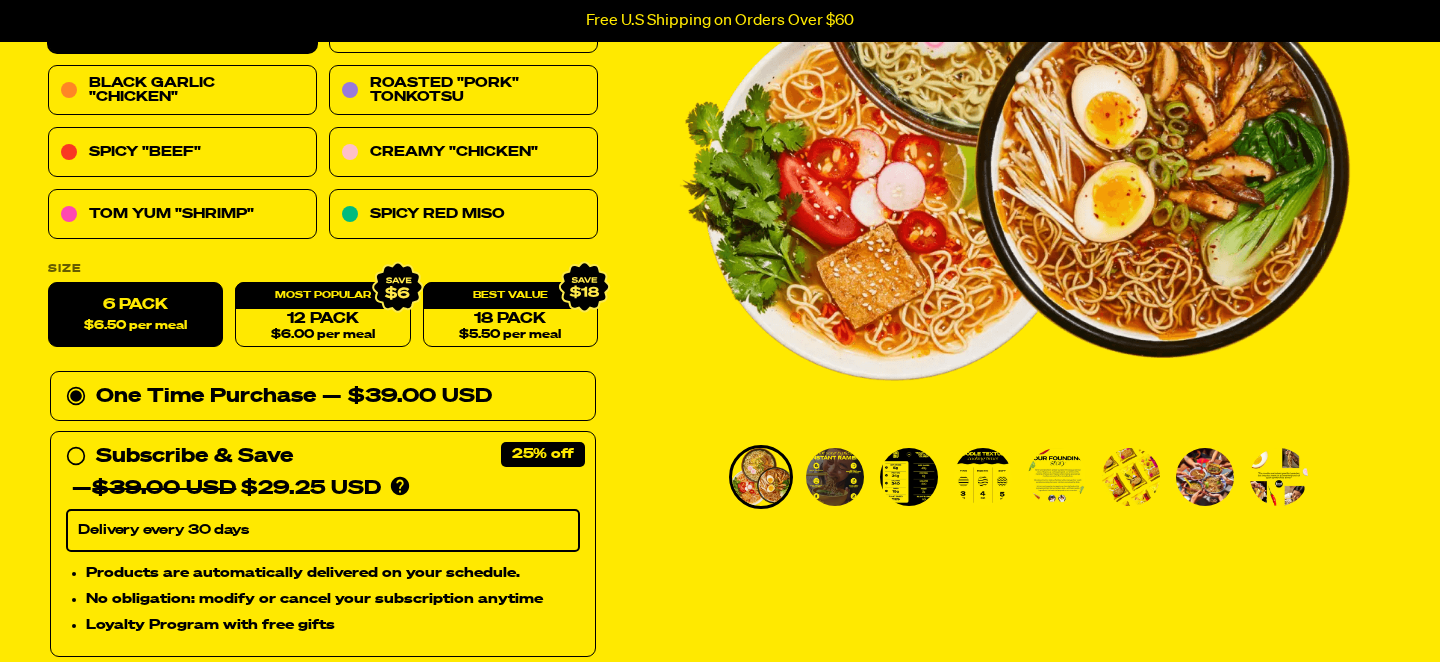 click at bounding box center (835, 477) 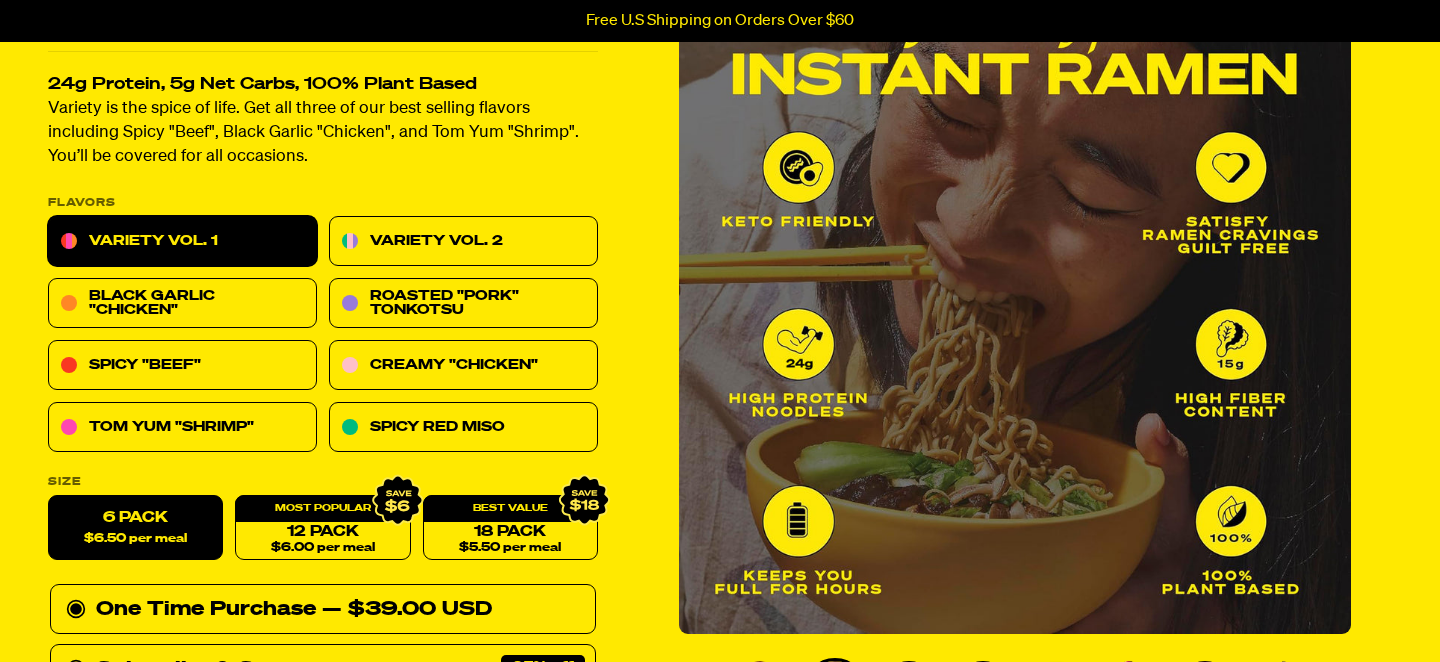 scroll, scrollTop: 369, scrollLeft: 0, axis: vertical 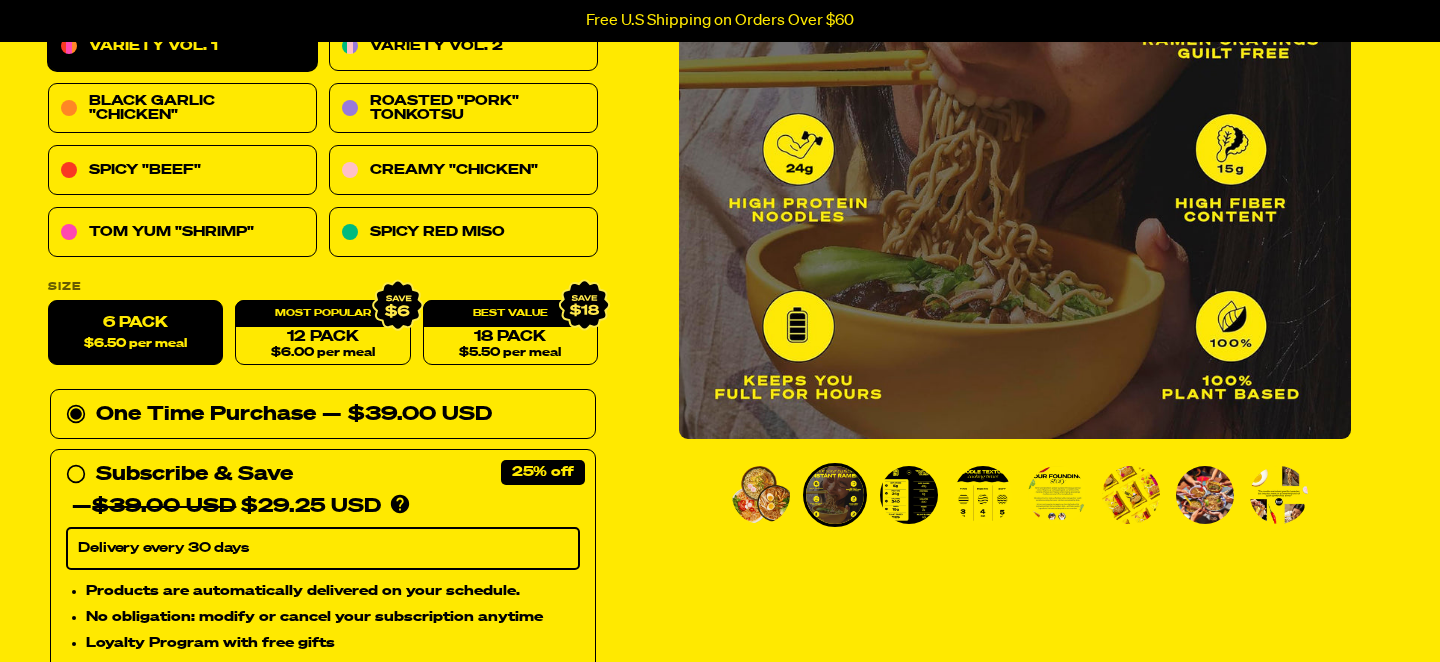 click at bounding box center (909, 495) 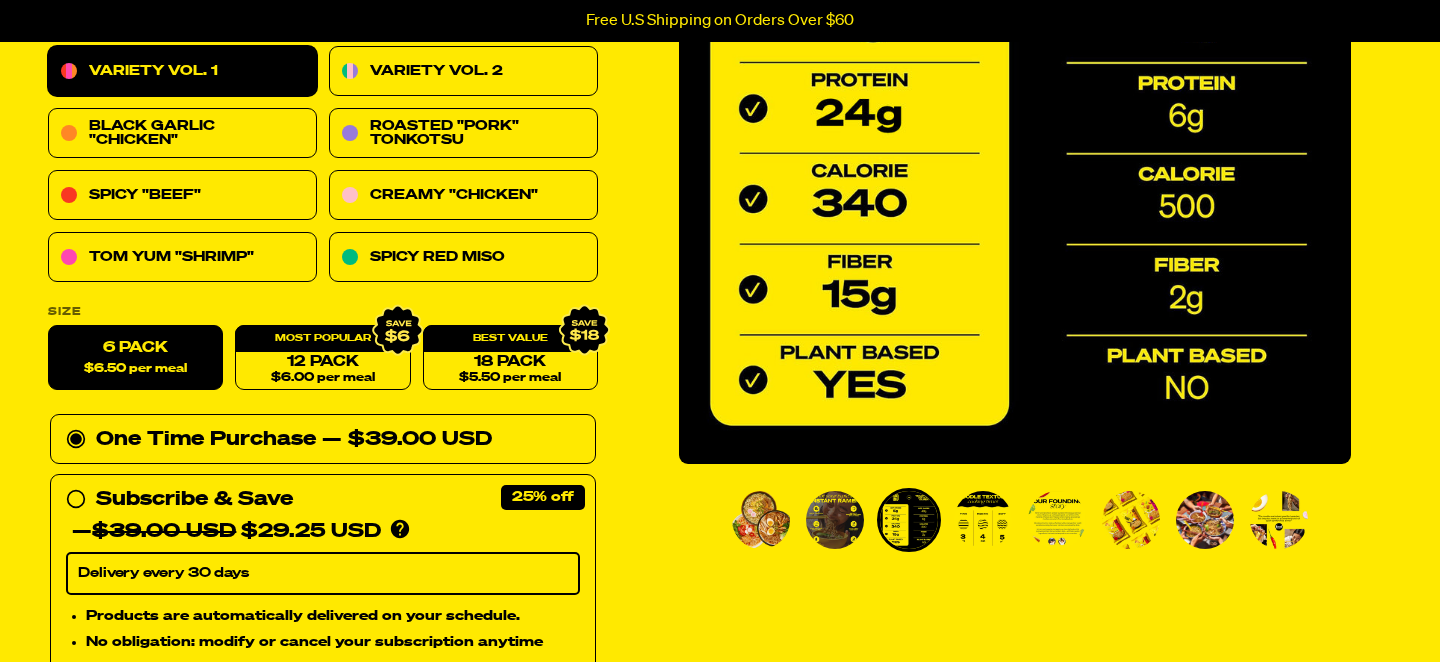 scroll, scrollTop: 347, scrollLeft: 0, axis: vertical 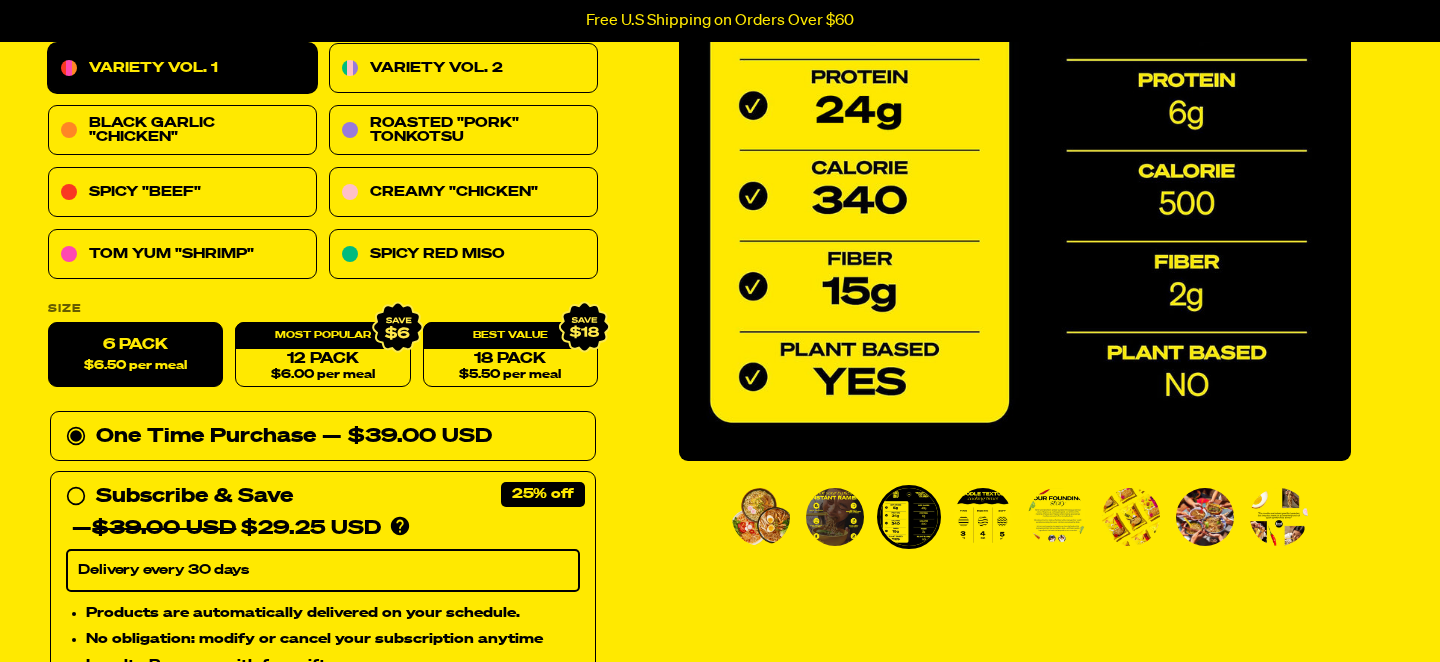click at bounding box center (983, 517) 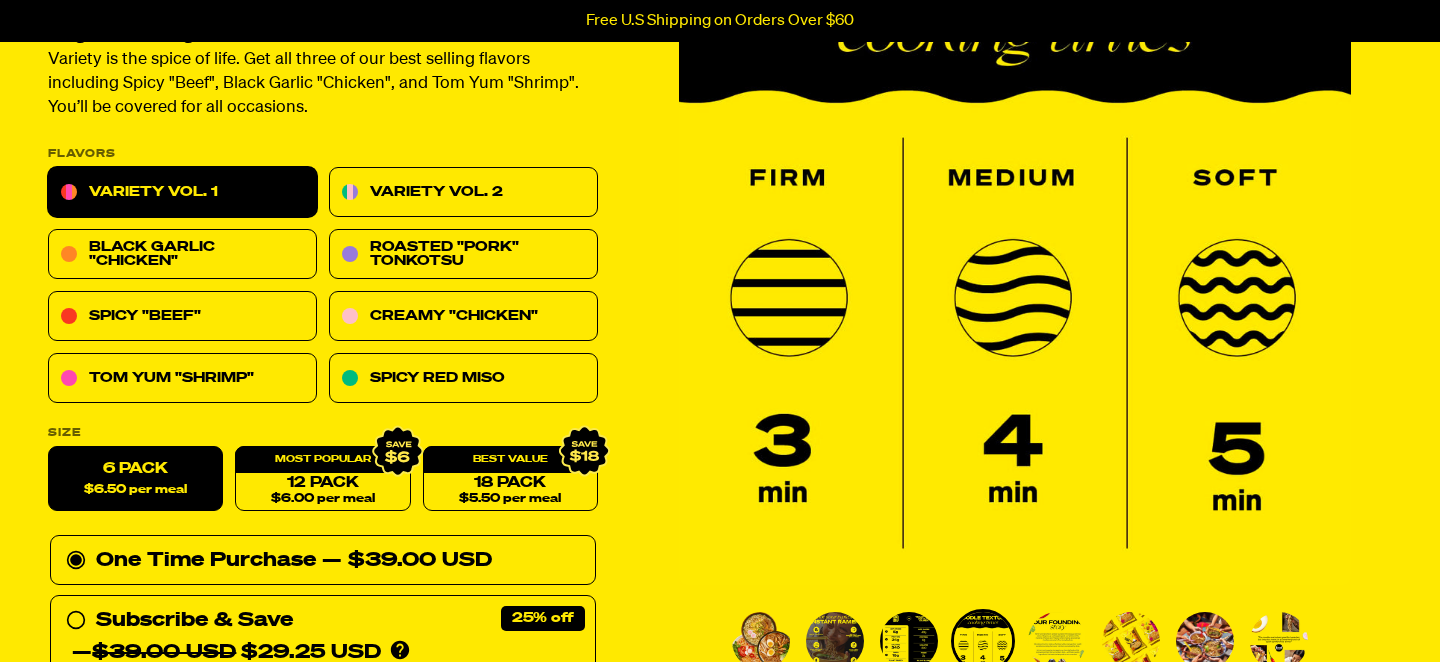 scroll, scrollTop: 246, scrollLeft: 0, axis: vertical 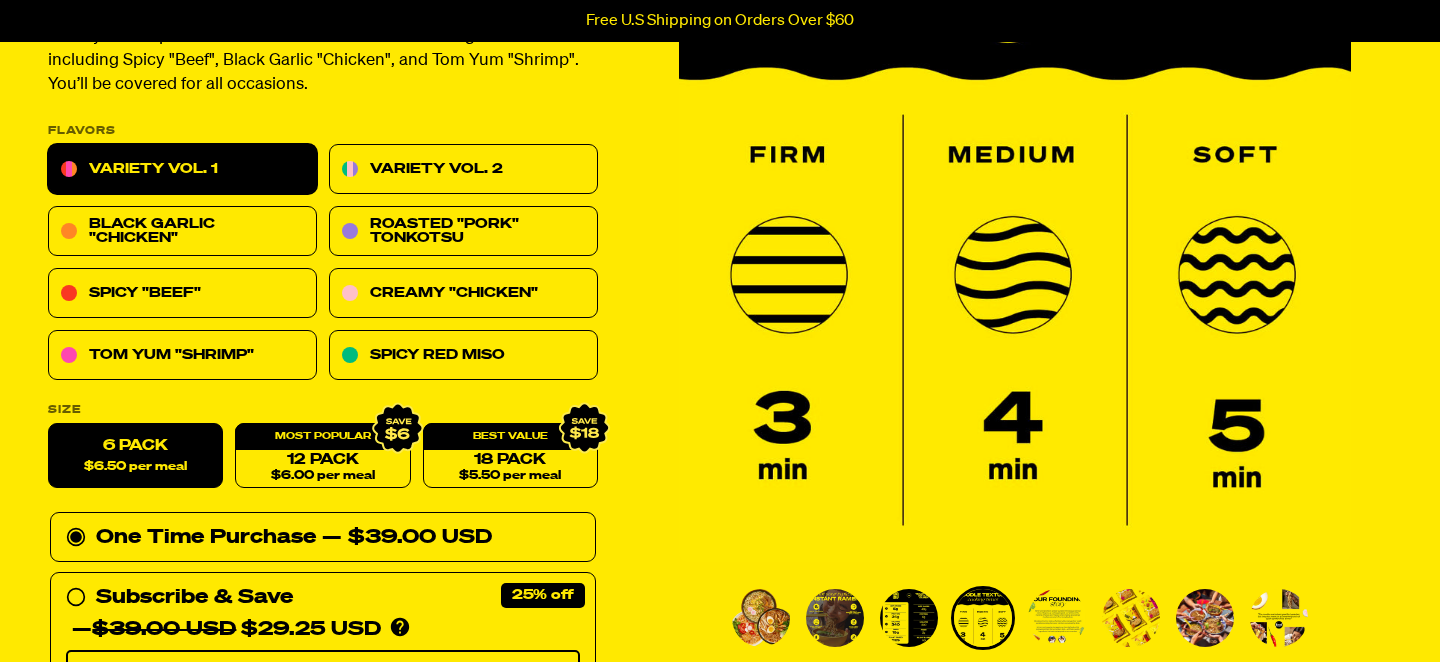 click at bounding box center [1057, 618] 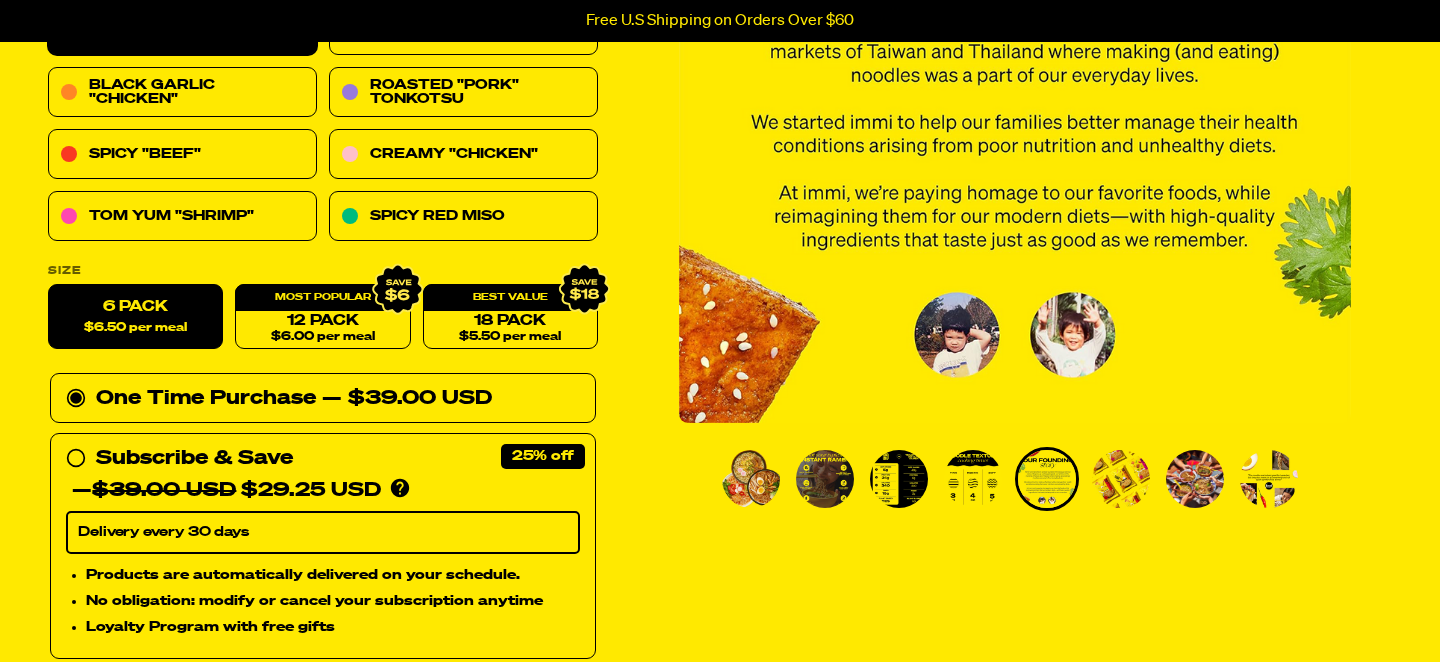 scroll, scrollTop: 386, scrollLeft: 0, axis: vertical 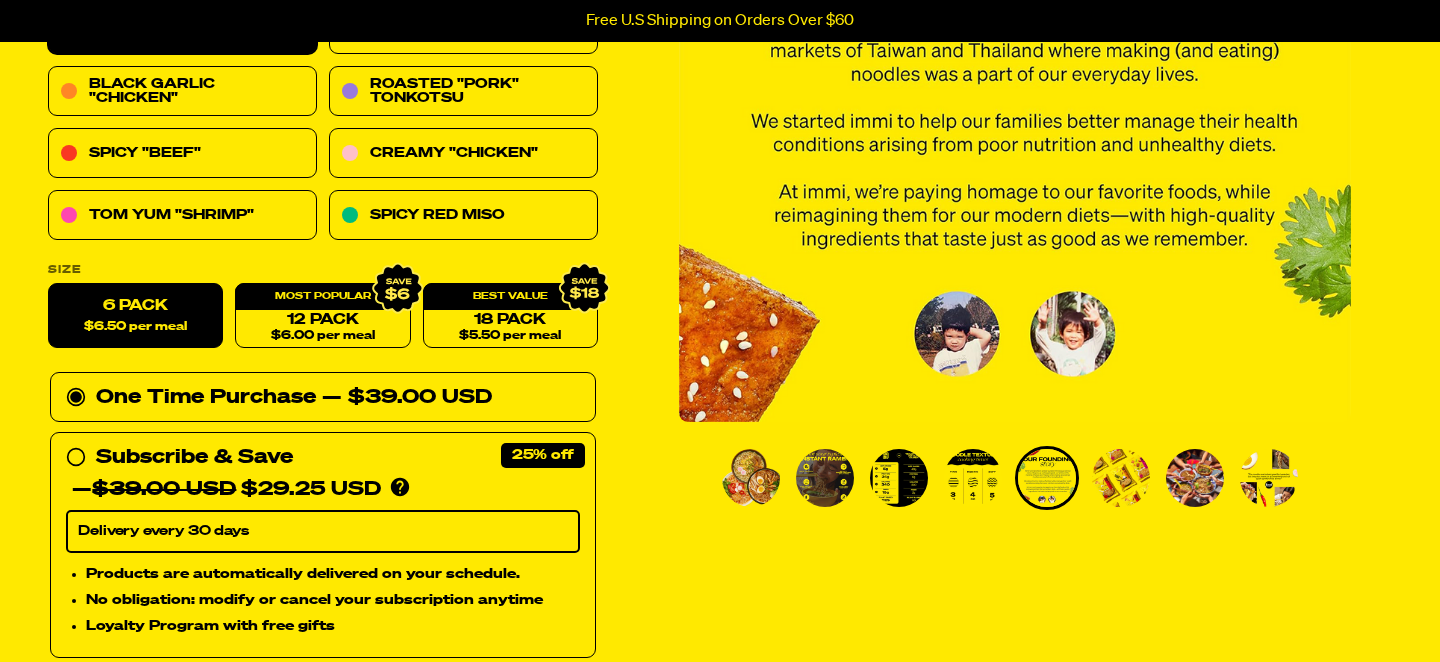 click at bounding box center (1121, 478) 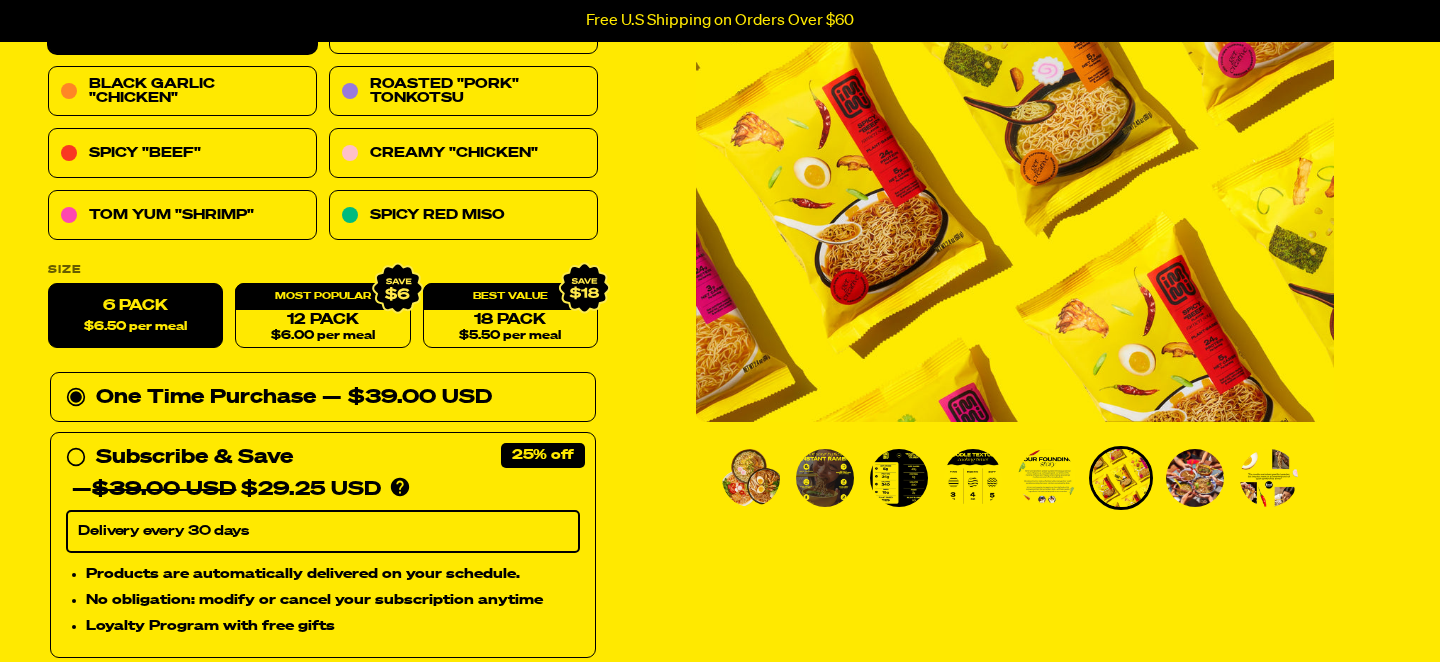 scroll, scrollTop: 269, scrollLeft: 0, axis: vertical 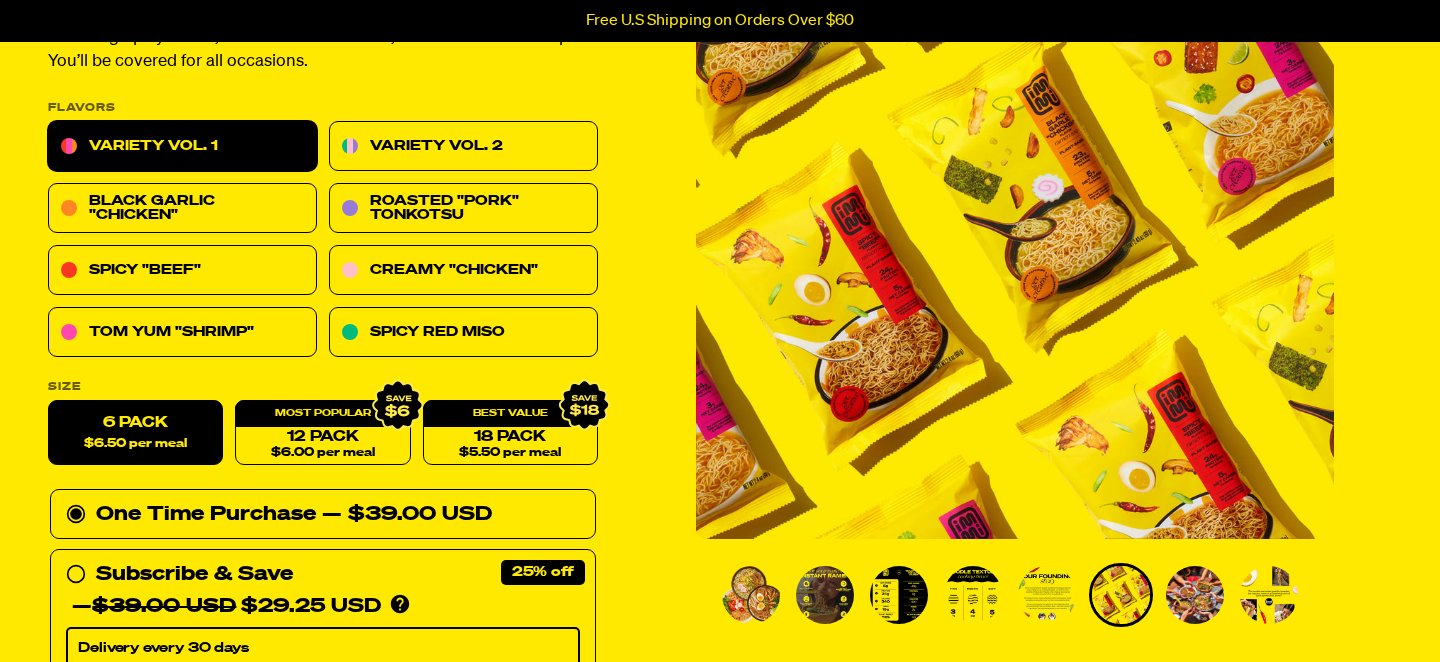 click at bounding box center (1195, 595) 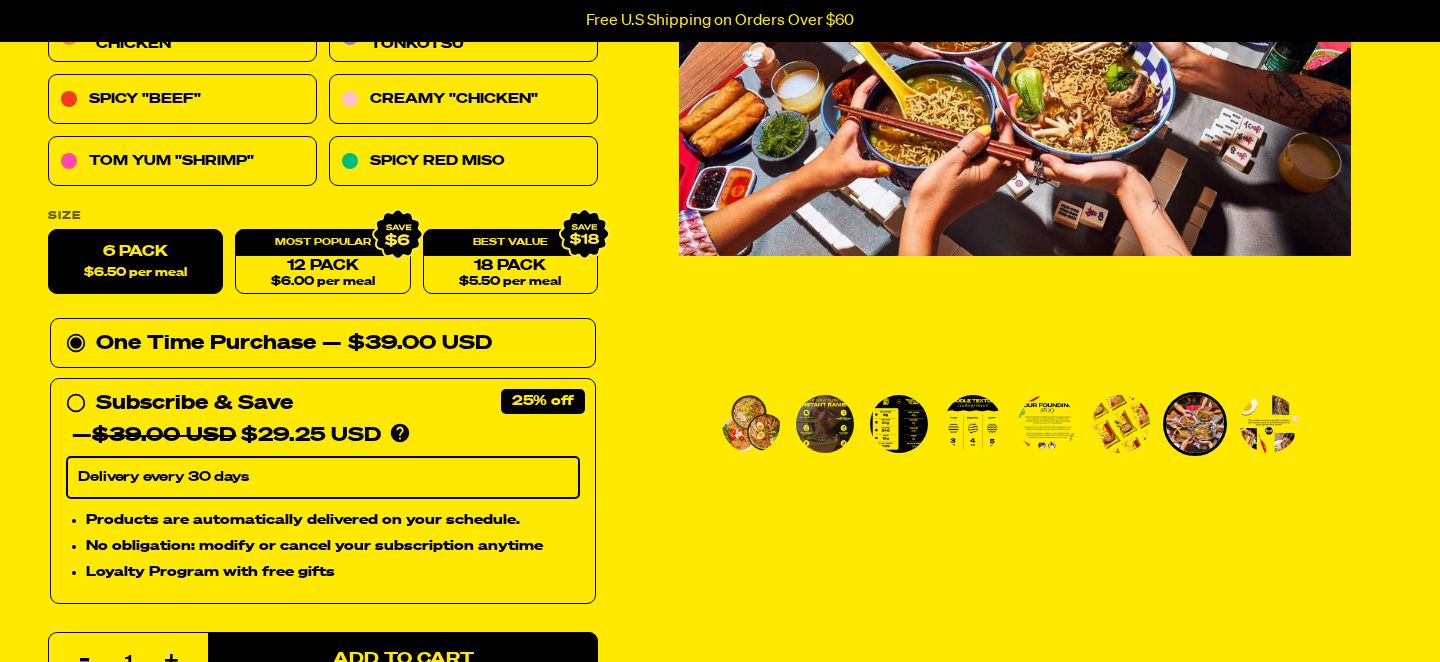 scroll, scrollTop: 0, scrollLeft: 0, axis: both 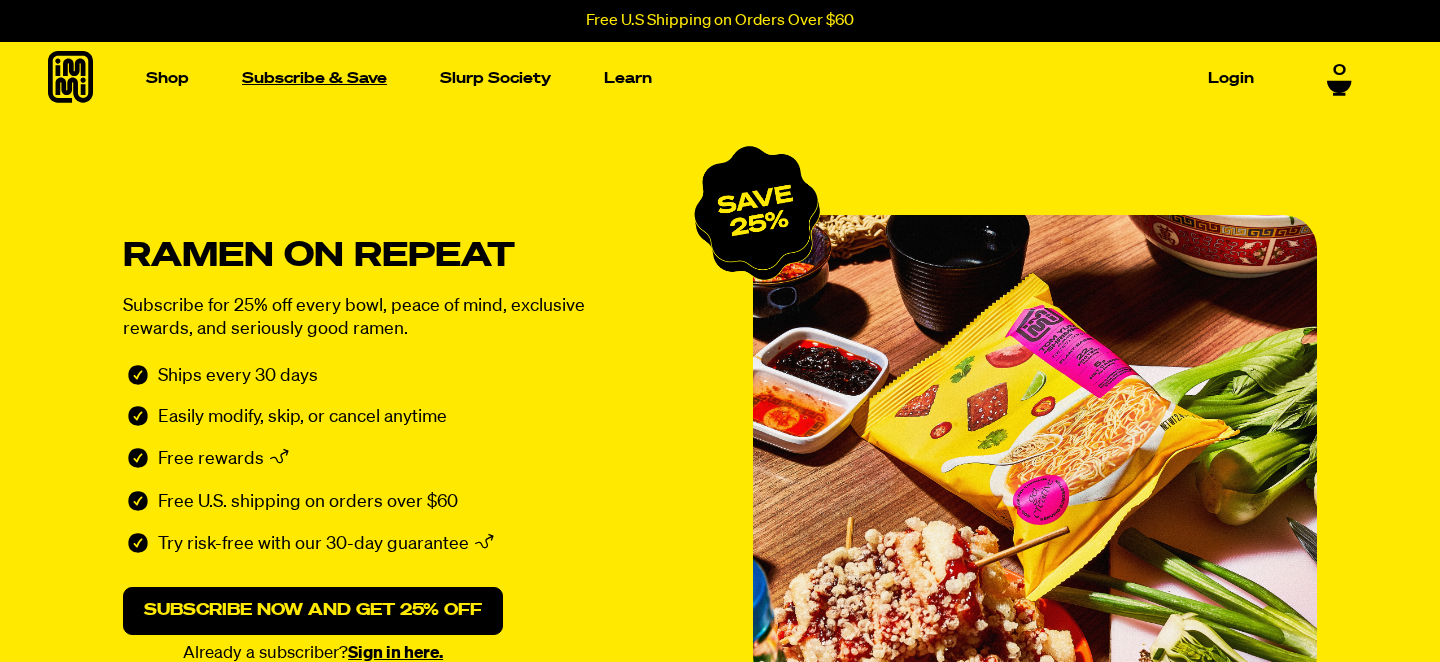click on "Subscribe & Save" at bounding box center (314, 78) 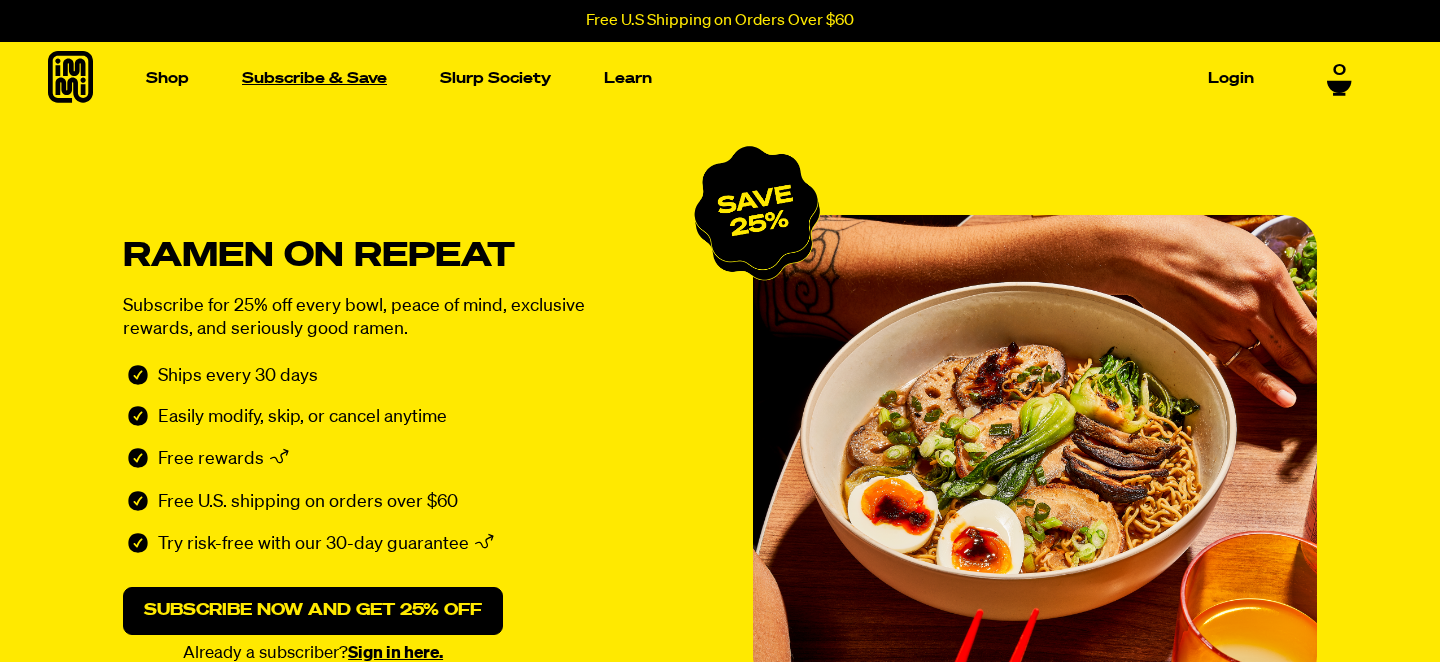 scroll, scrollTop: 0, scrollLeft: 0, axis: both 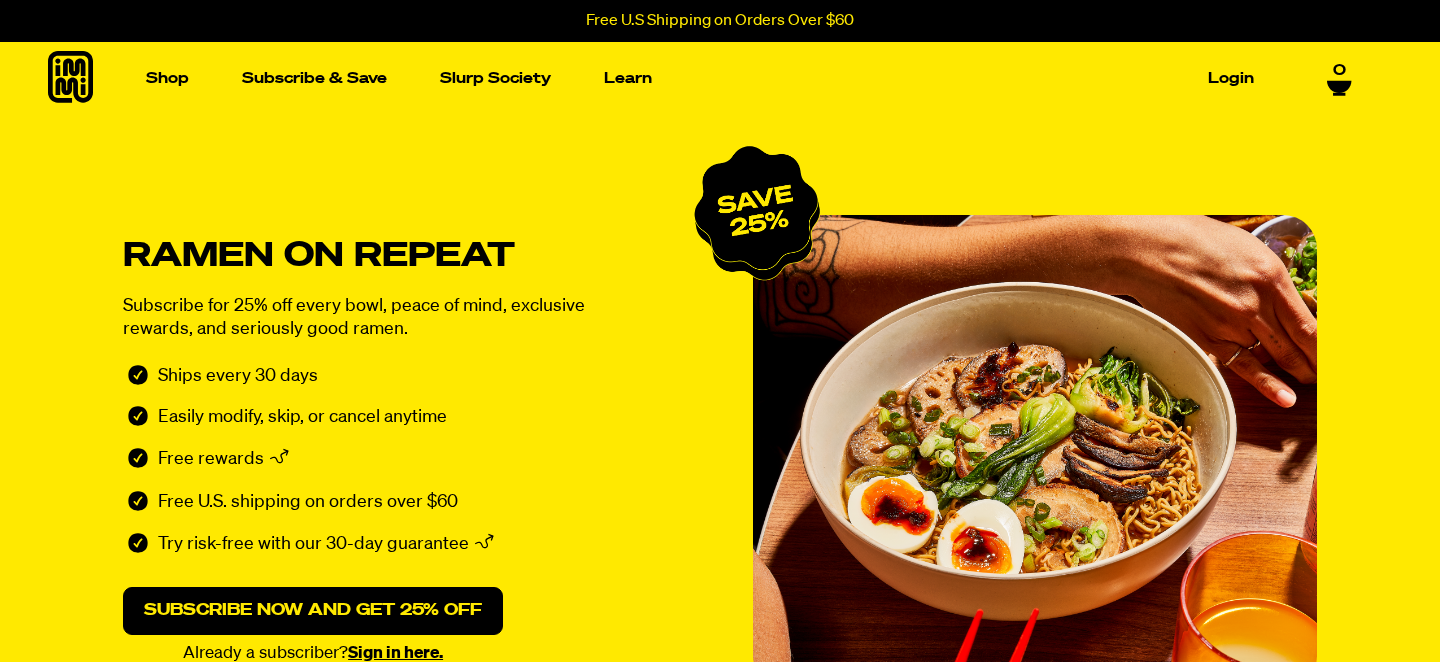 click on "X" at bounding box center (720, 7936) 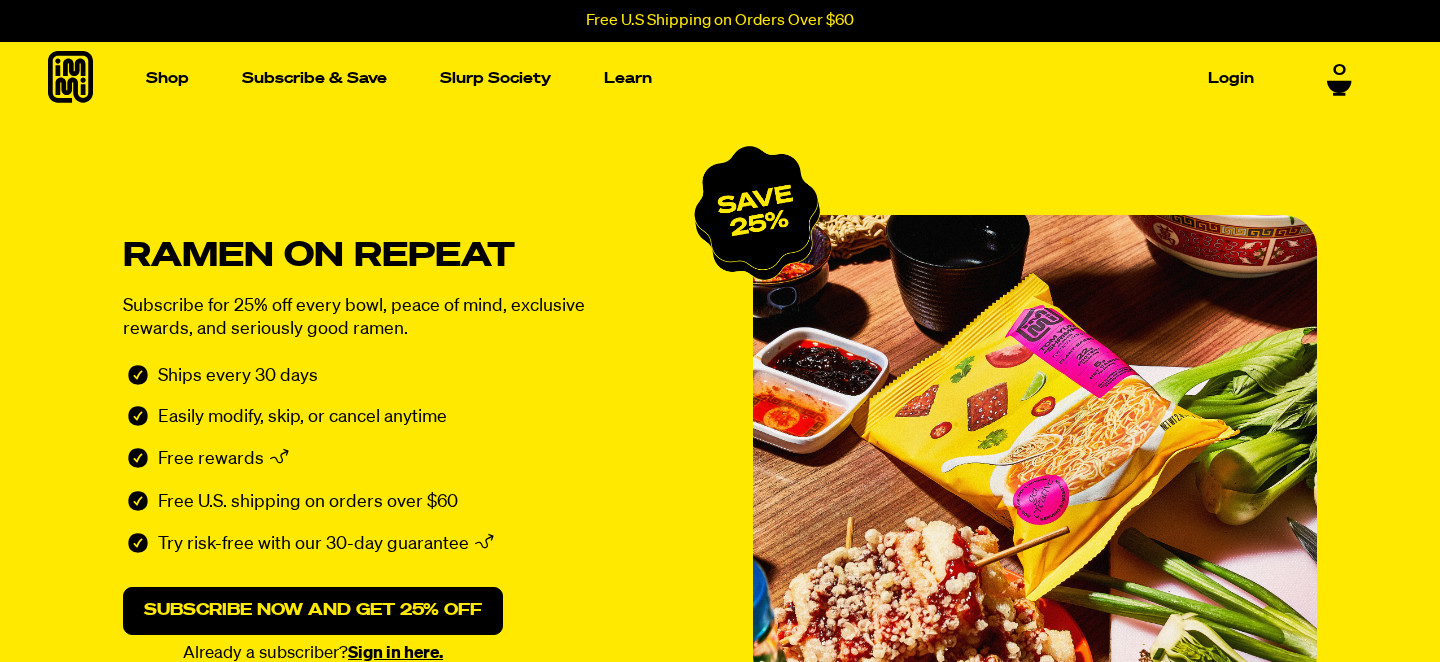 type on "#000000" 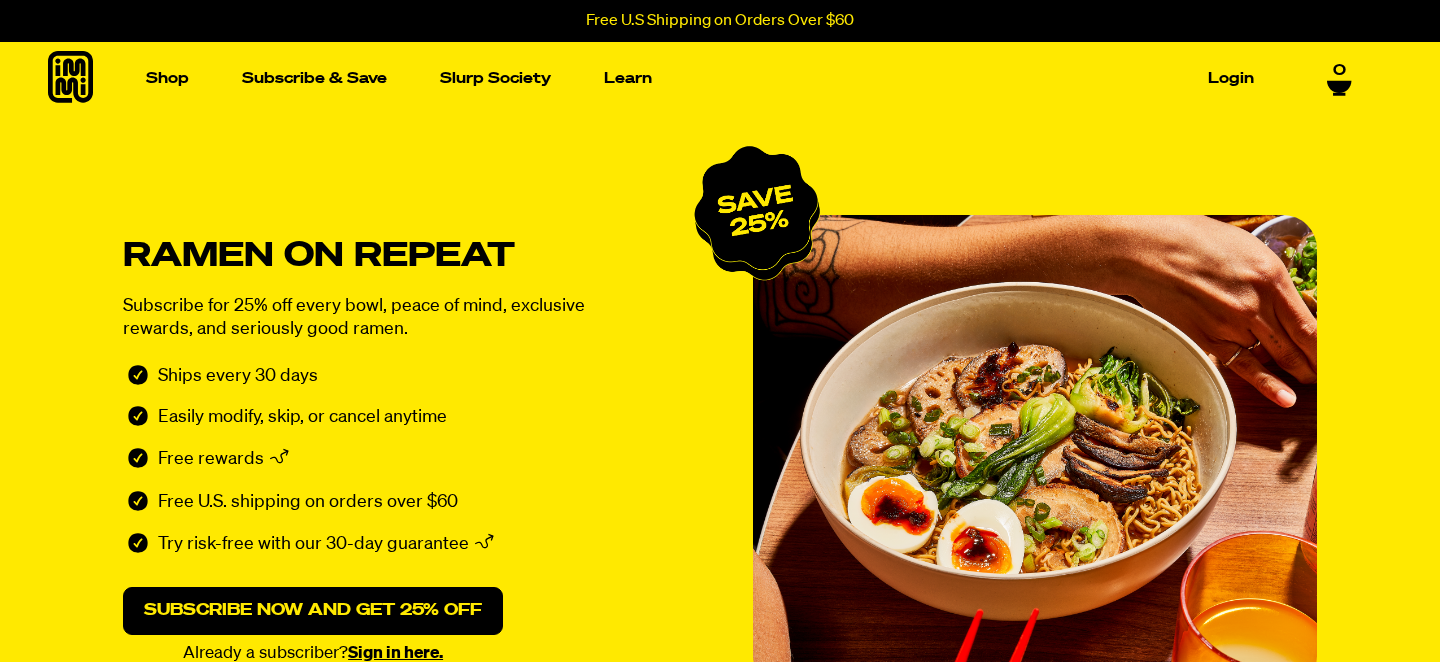 click on "Shop            Packets               Cups  new                Toppings  new                Merch              Subscribe & Save       Slurp Society       Learn            Our Story               Discover Recipes              Login" at bounding box center (700, 78) 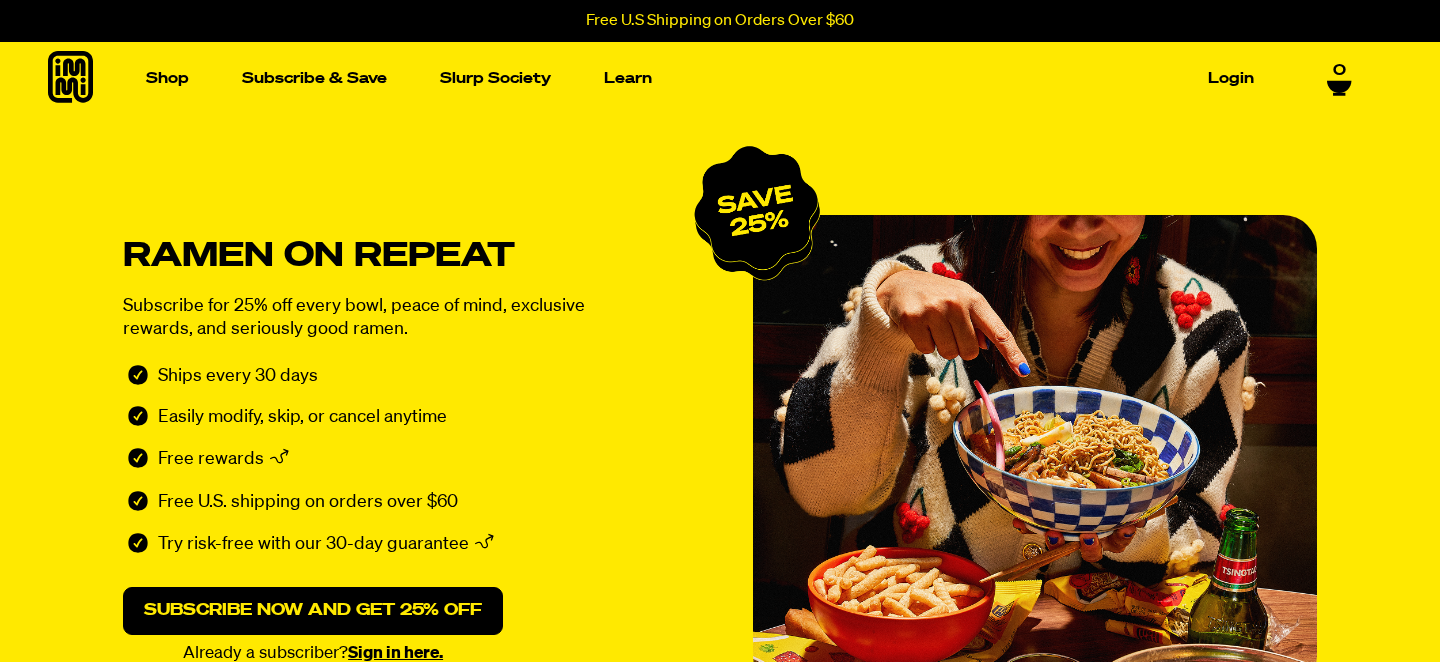 click on "X" at bounding box center (6, 7095) 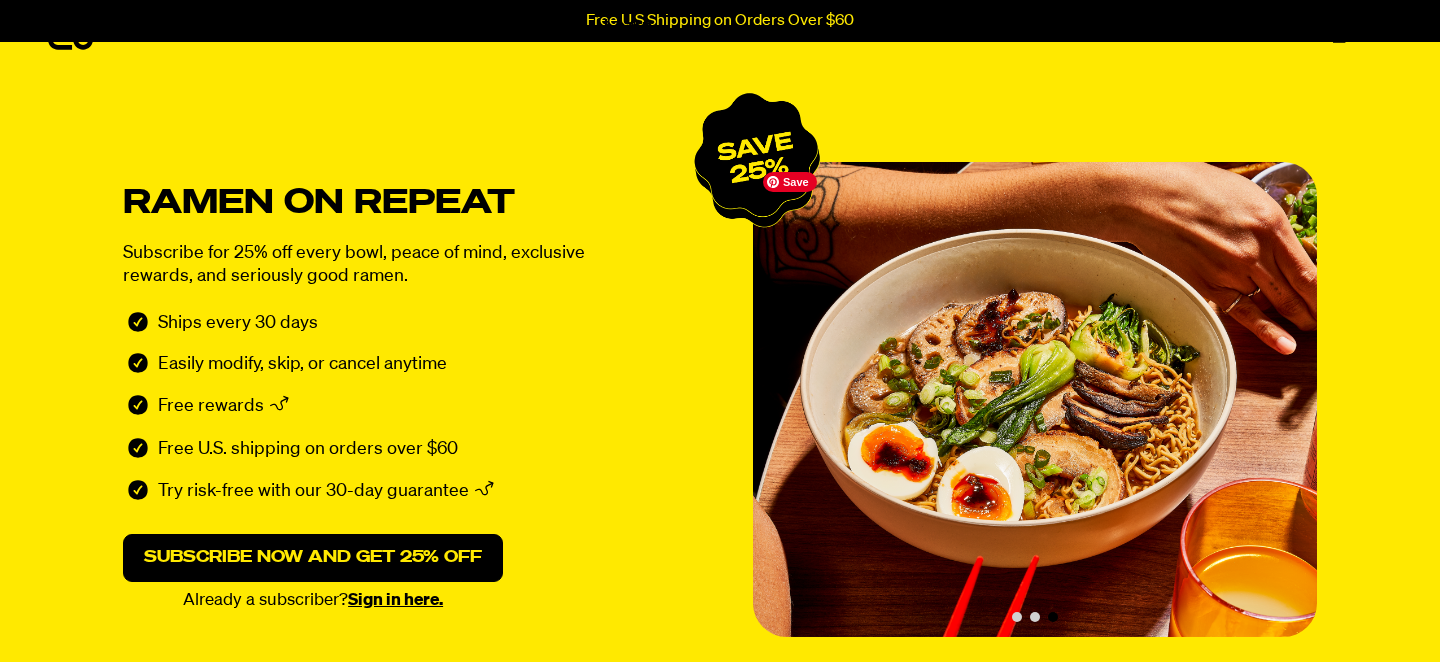 scroll, scrollTop: 10, scrollLeft: 0, axis: vertical 